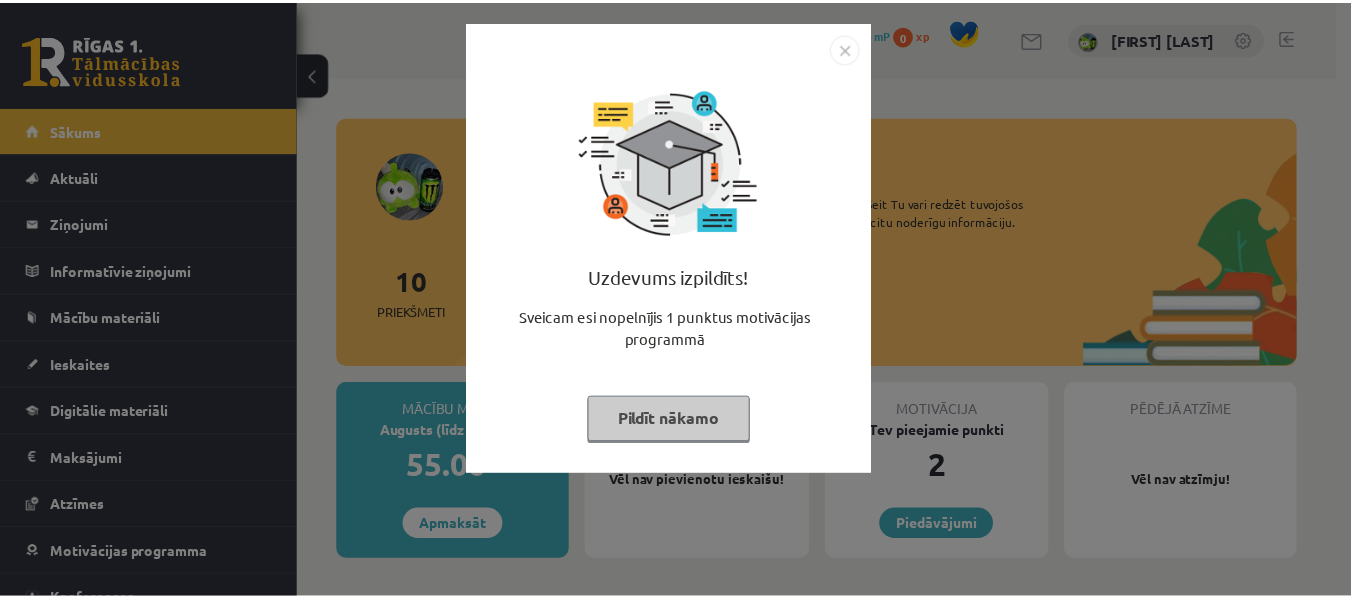 scroll, scrollTop: 0, scrollLeft: 0, axis: both 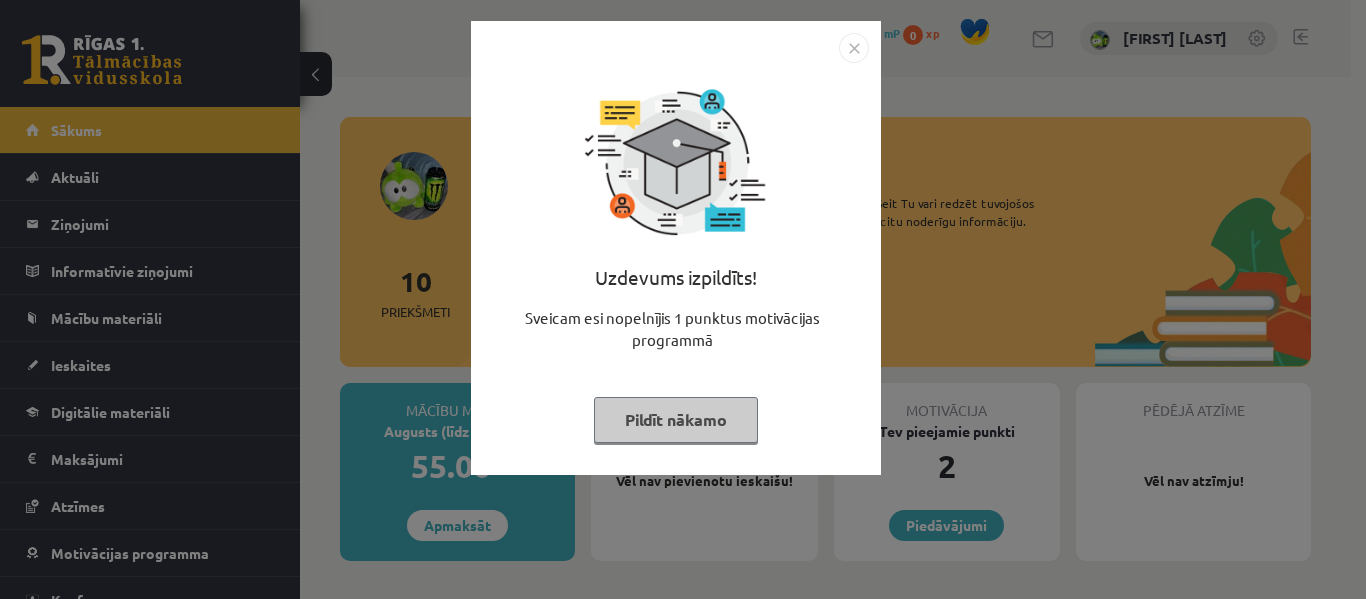 click on "Pildīt nākamo" at bounding box center [676, 420] 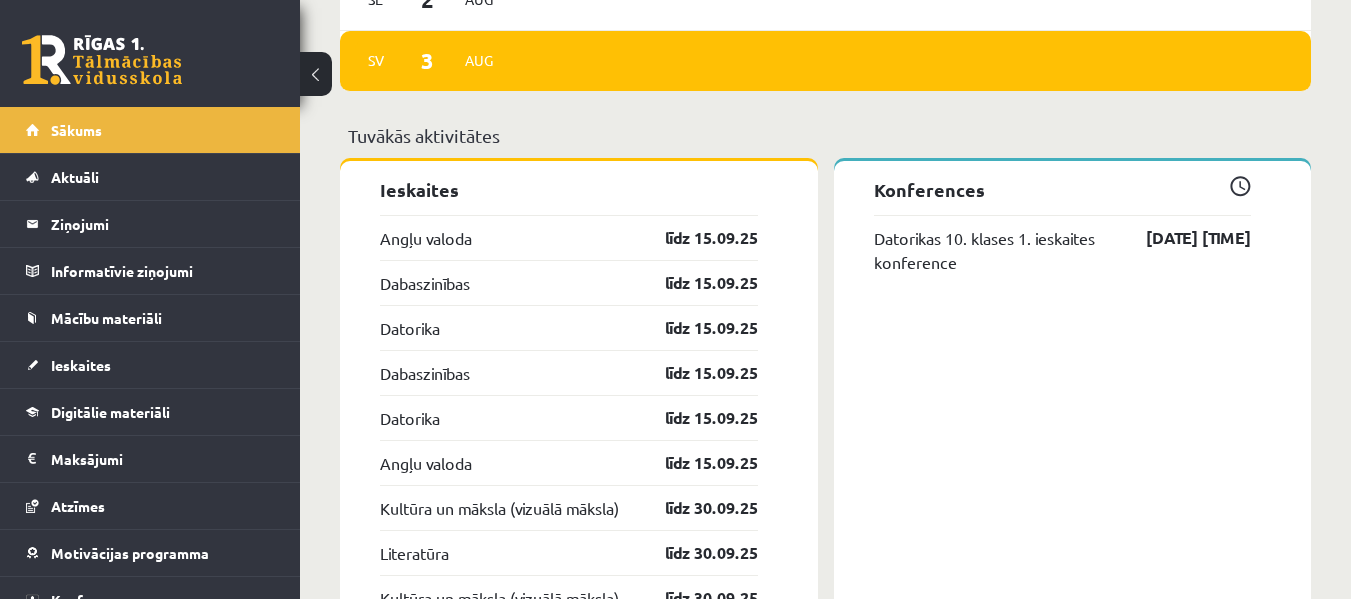 scroll, scrollTop: 1600, scrollLeft: 0, axis: vertical 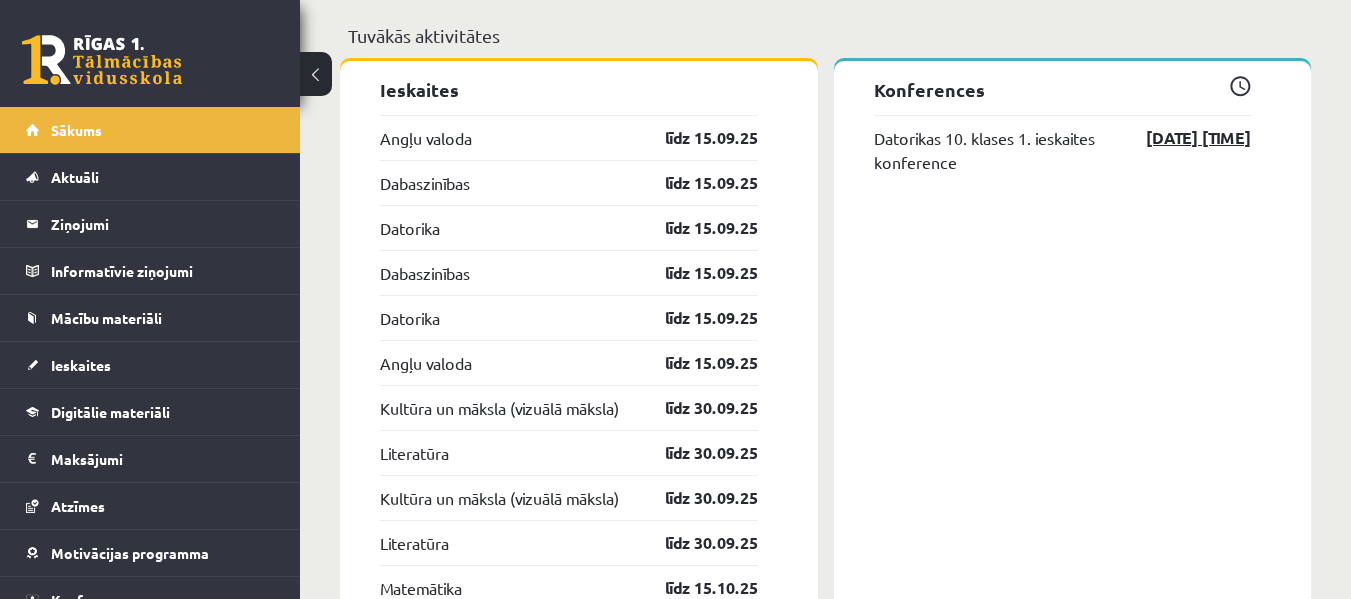 click on "03.09 18:55" at bounding box center [1193, 138] 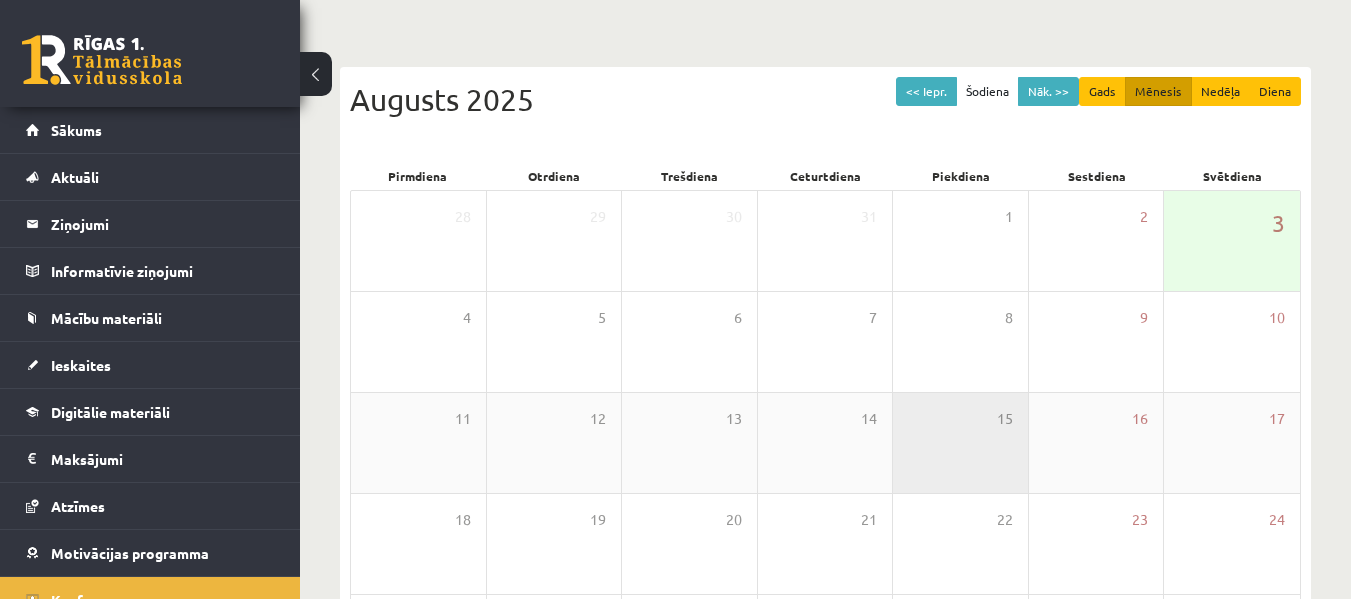scroll, scrollTop: 356, scrollLeft: 0, axis: vertical 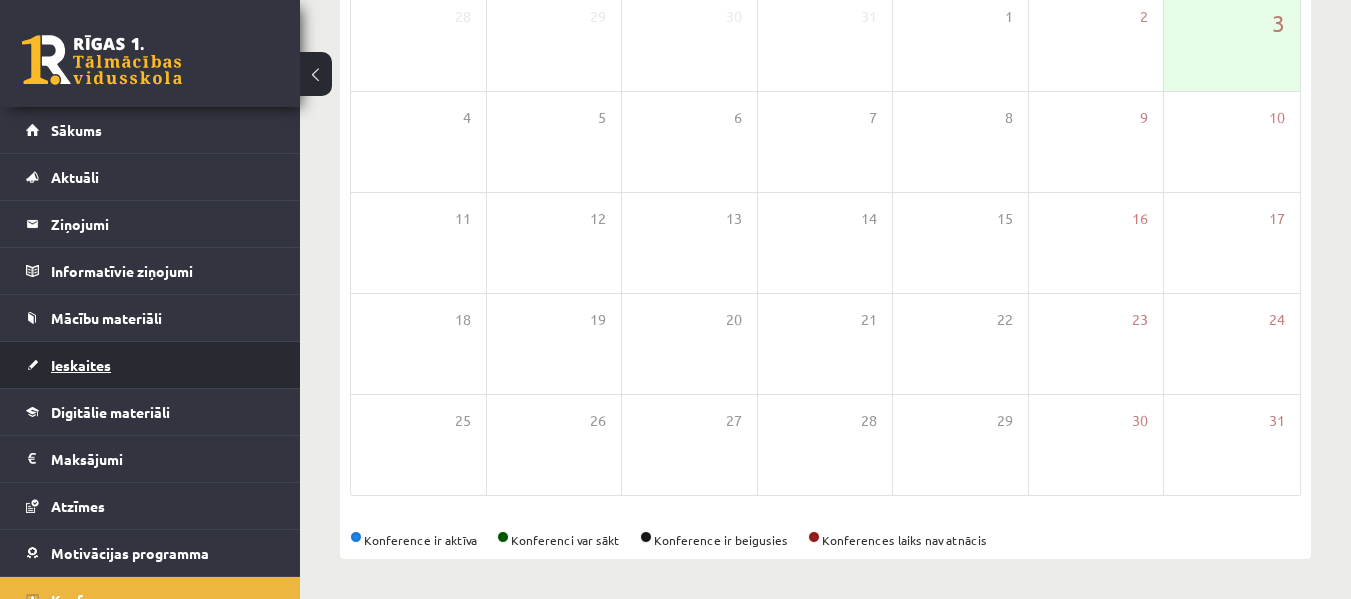click on "Ieskaites" at bounding box center [150, 365] 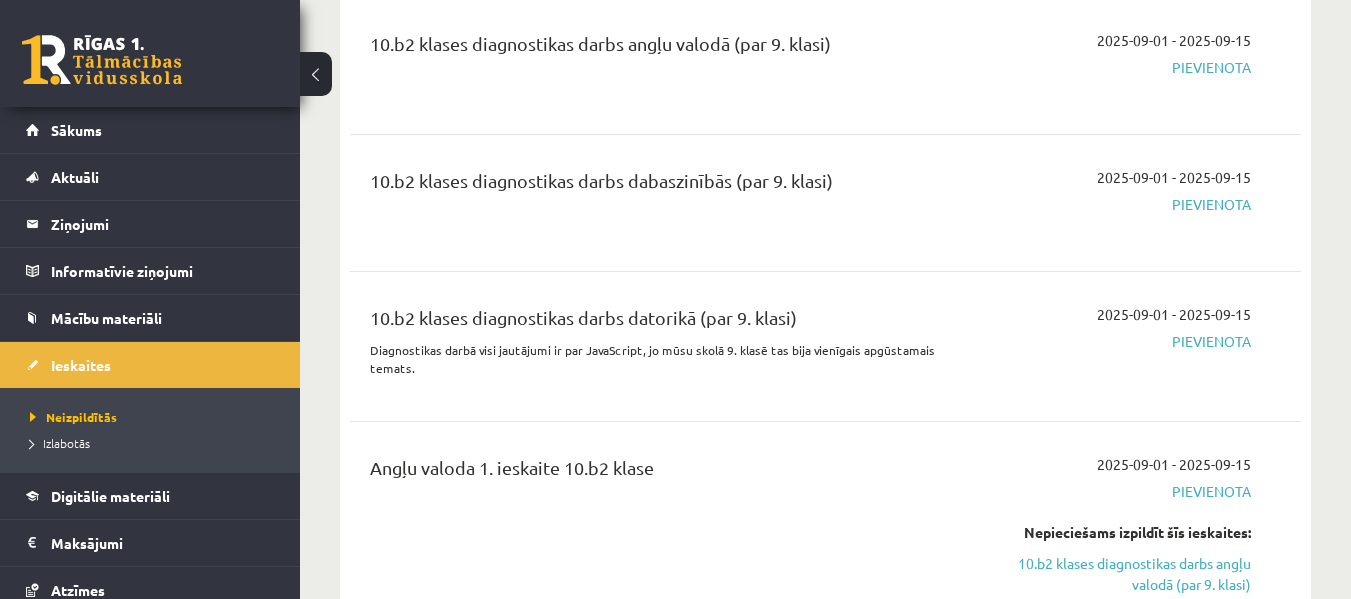 scroll, scrollTop: 0, scrollLeft: 0, axis: both 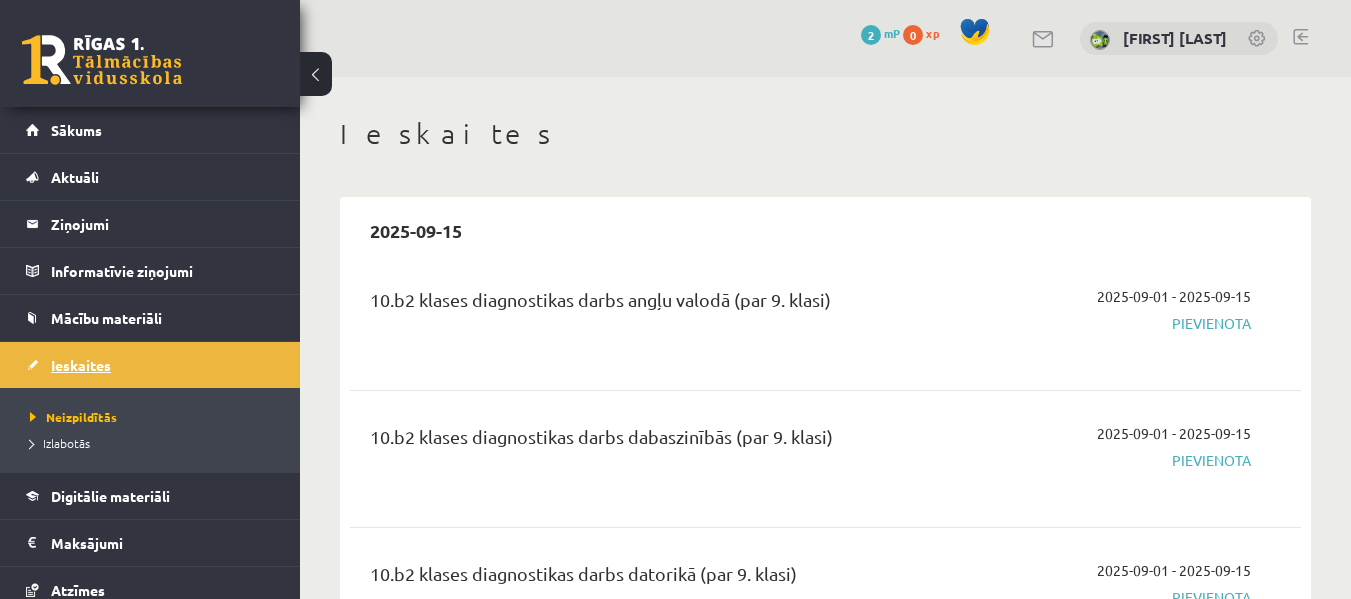 click on "Ieskaites" at bounding box center (81, 365) 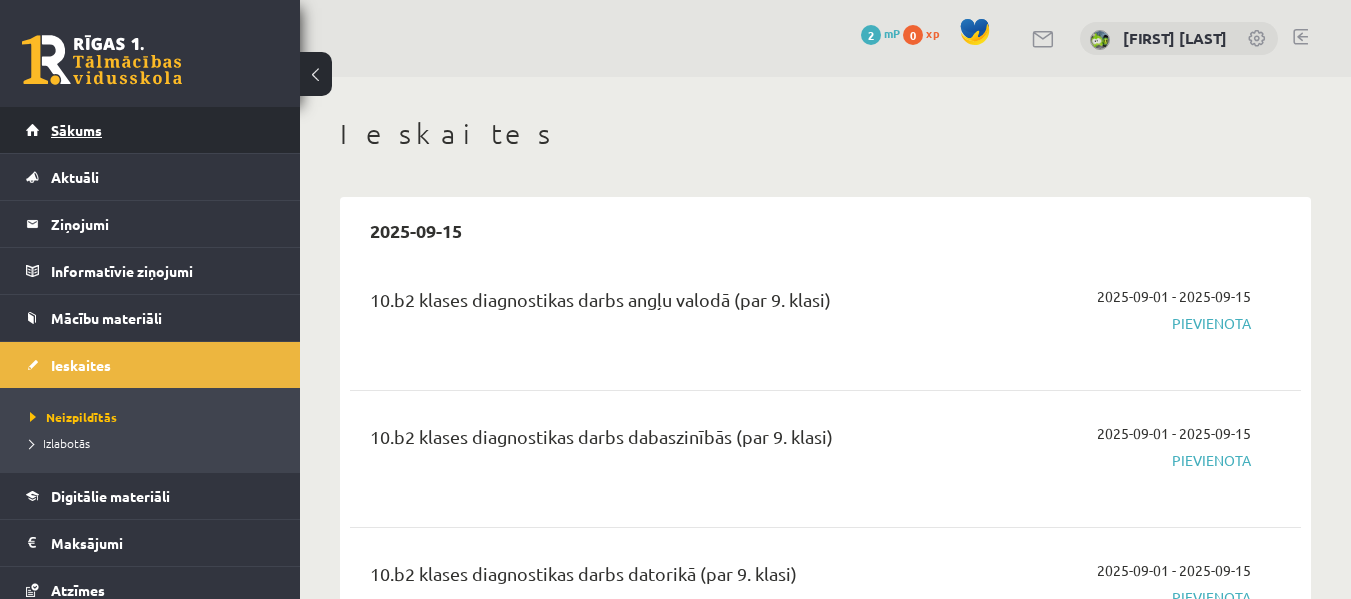 click on "Sākums" at bounding box center (150, 130) 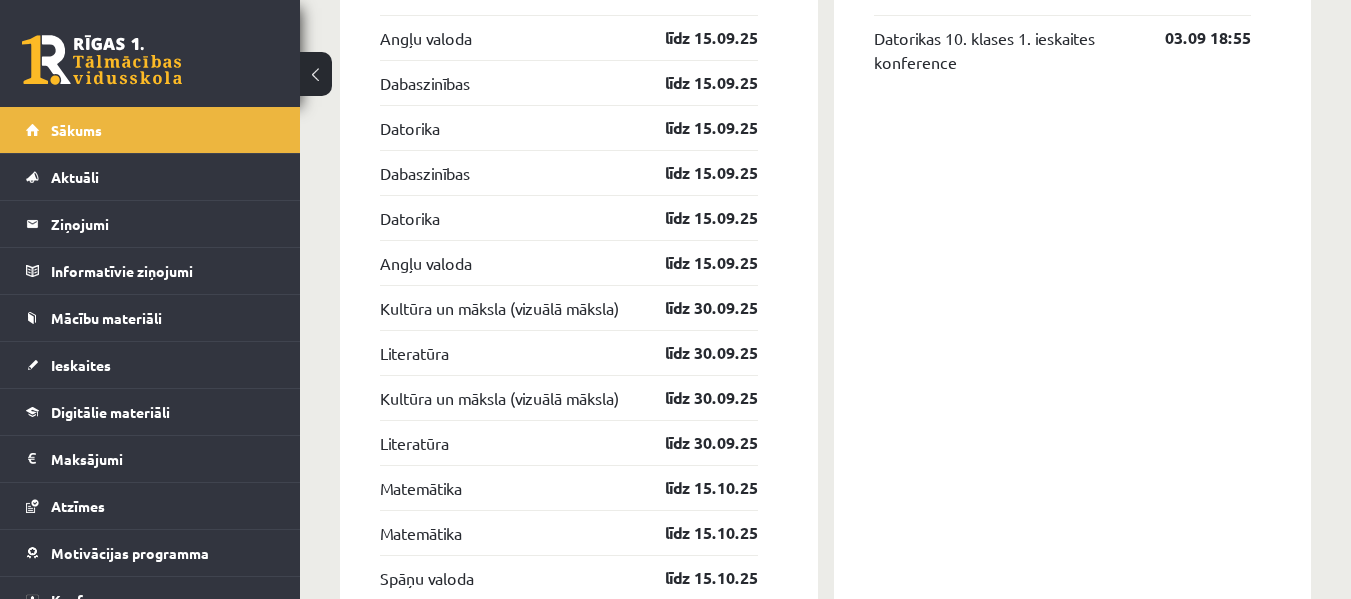 scroll, scrollTop: 1600, scrollLeft: 0, axis: vertical 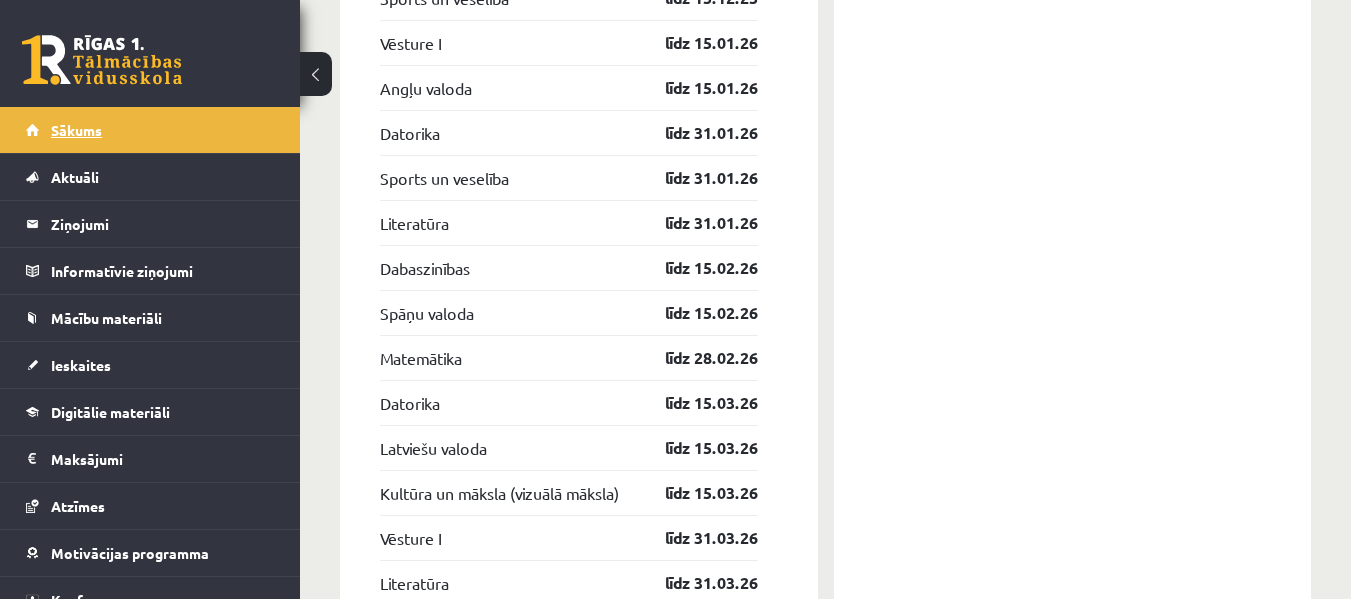 click on "Sākums" at bounding box center [150, 130] 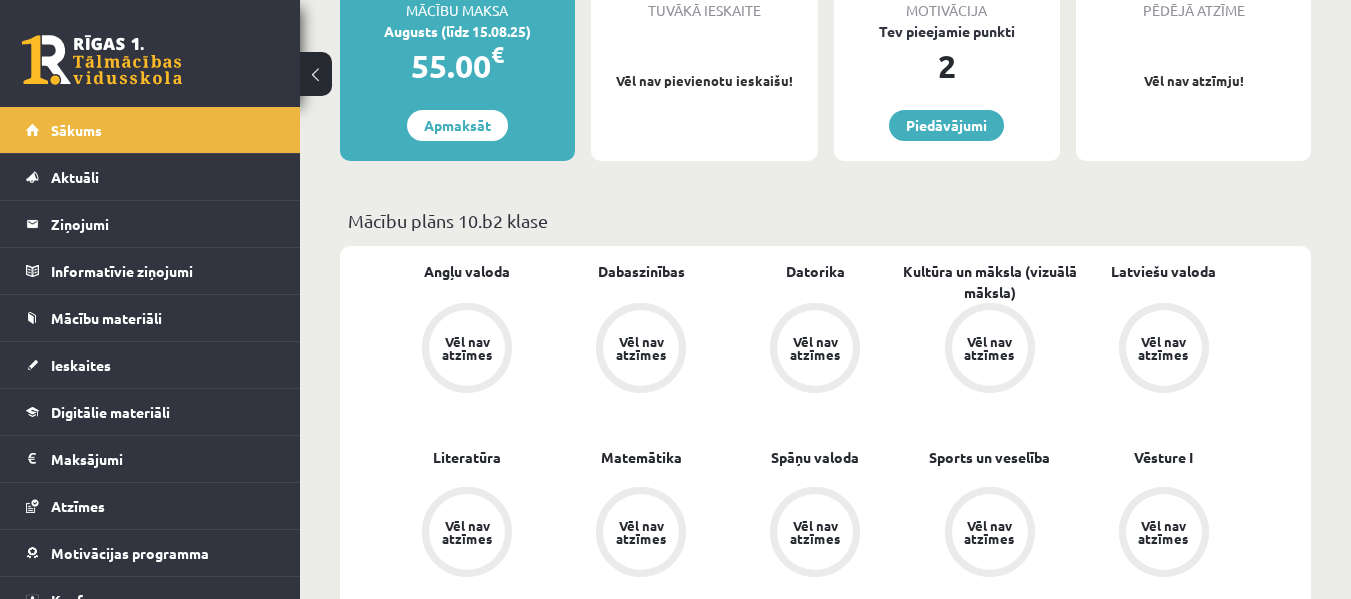 scroll, scrollTop: 500, scrollLeft: 0, axis: vertical 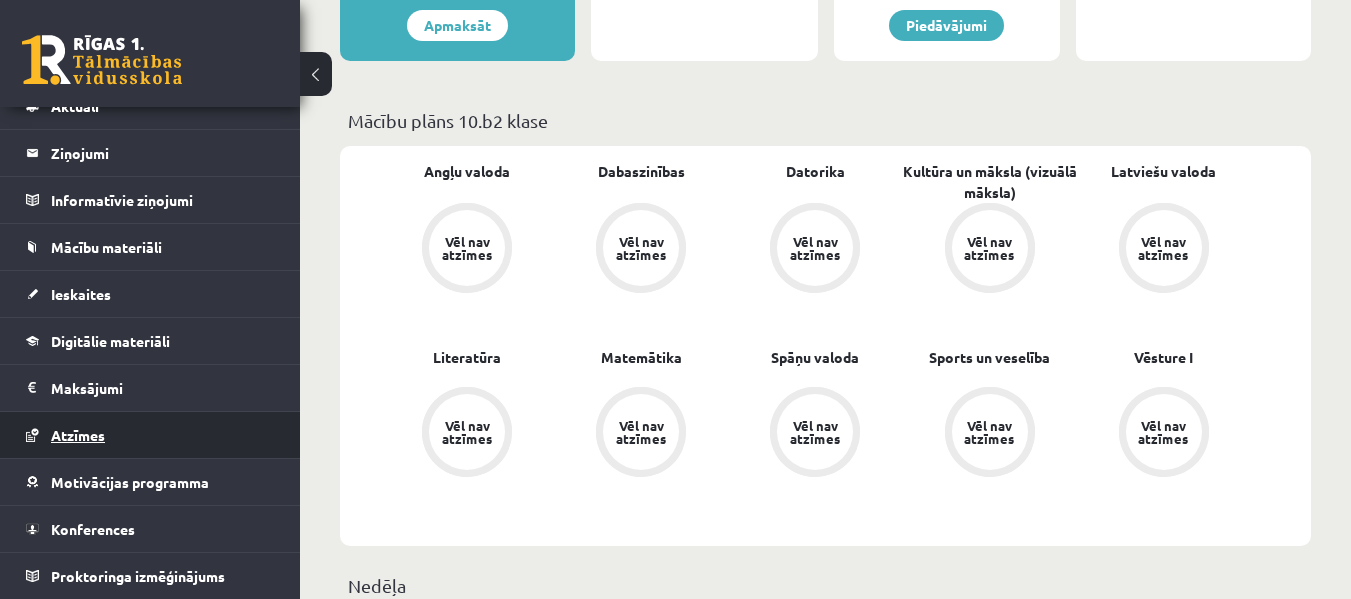 click on "Atzīmes" at bounding box center [150, 435] 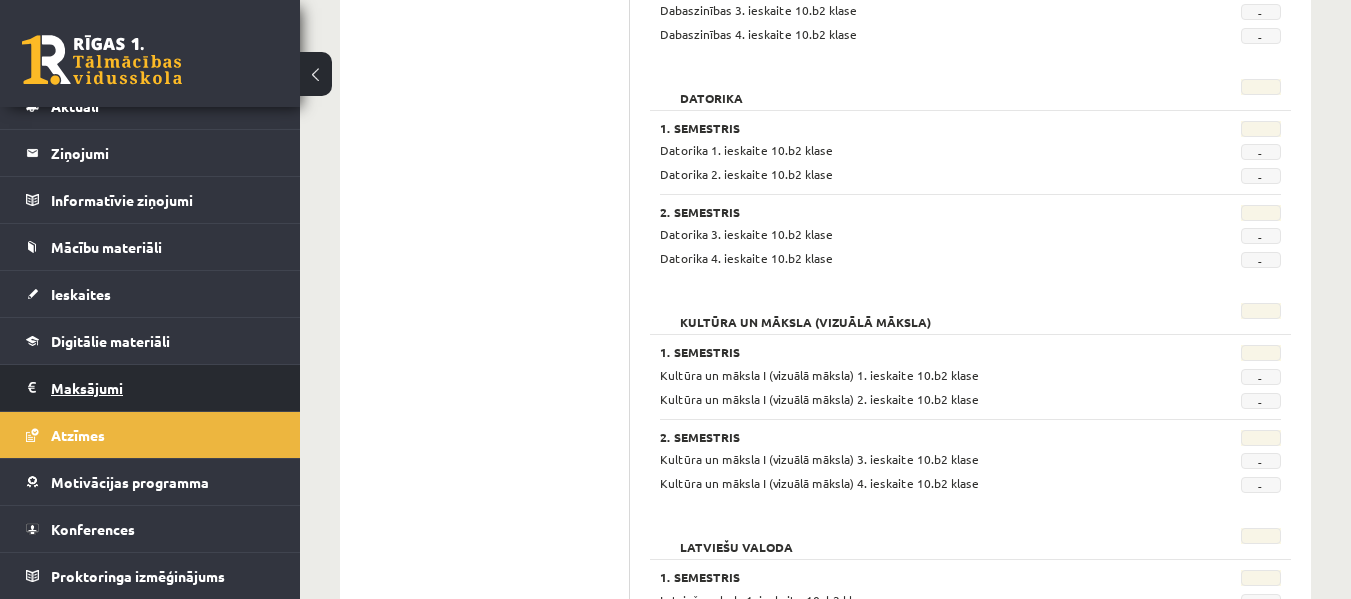 scroll, scrollTop: 800, scrollLeft: 0, axis: vertical 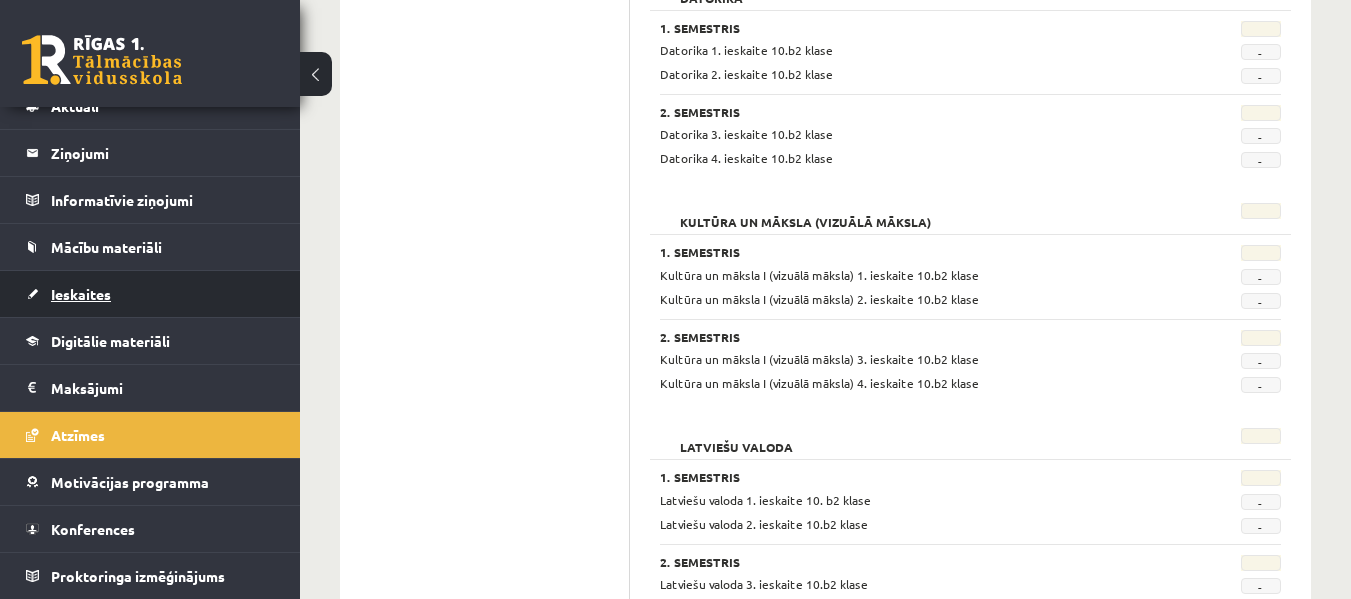 click on "Ieskaites" at bounding box center (150, 294) 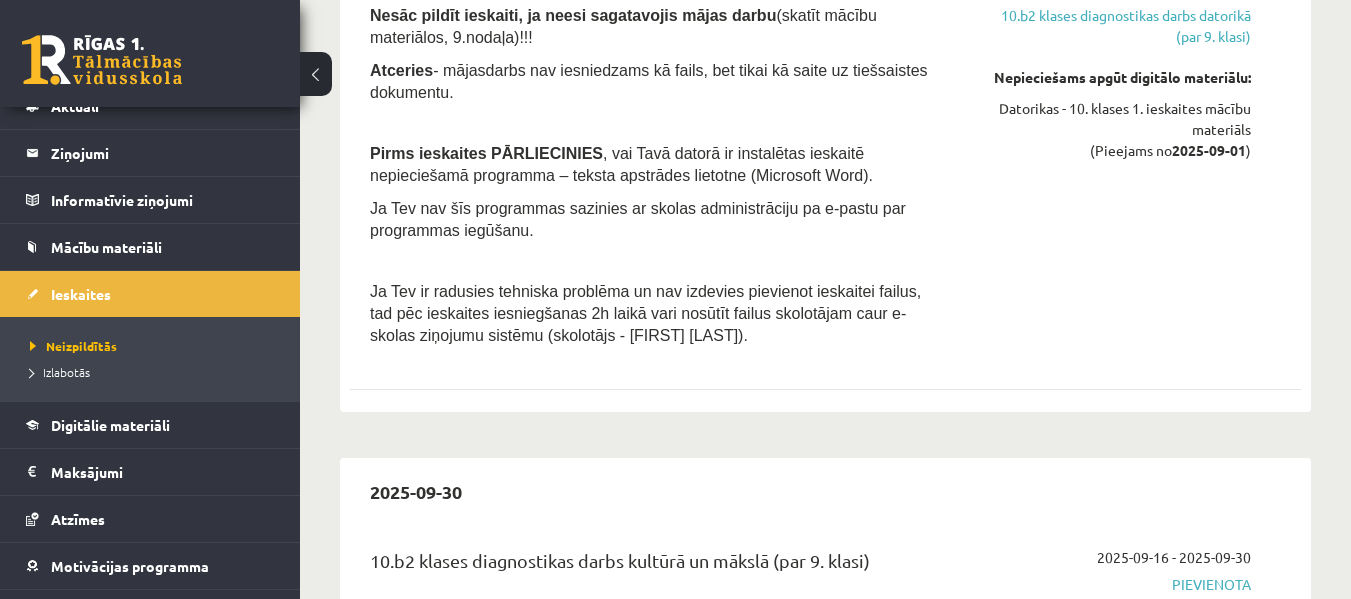 scroll, scrollTop: 1300, scrollLeft: 0, axis: vertical 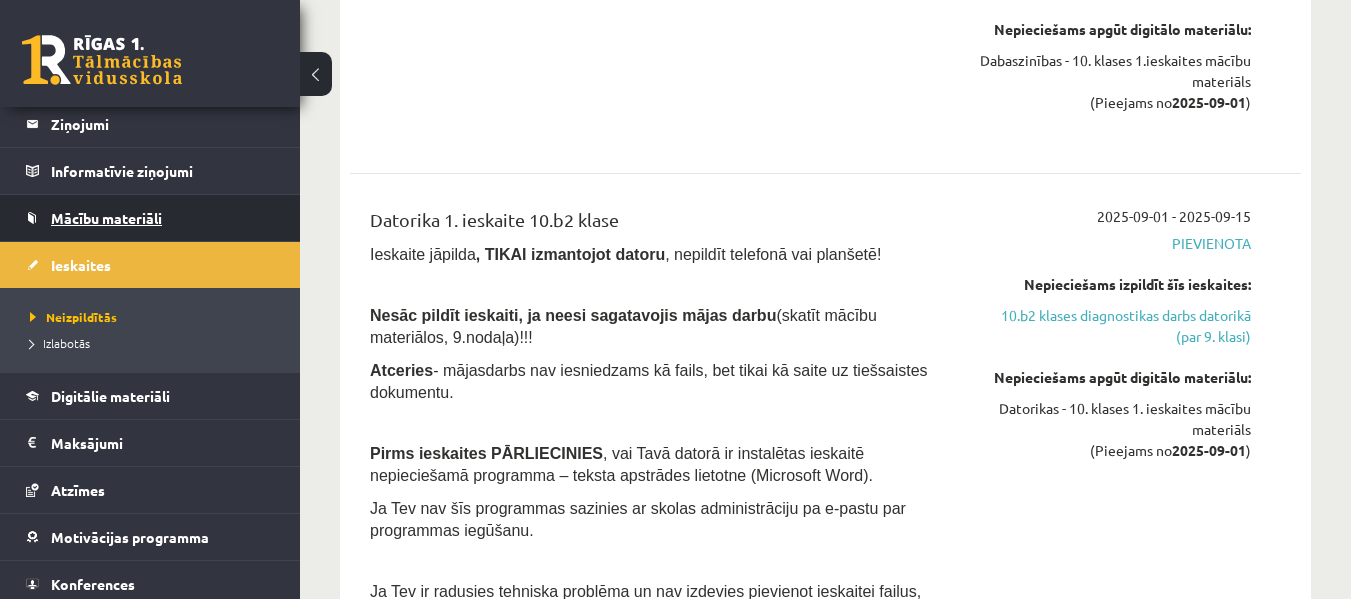 click on "Mācību materiāli" at bounding box center [150, 218] 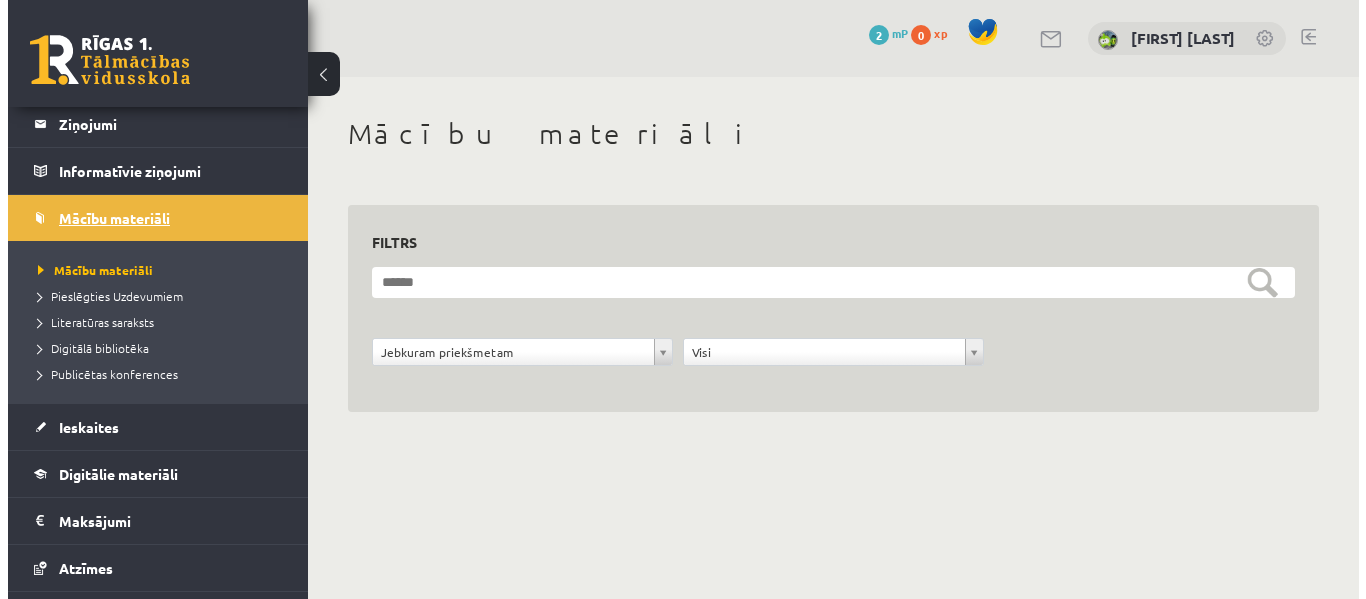scroll, scrollTop: 0, scrollLeft: 0, axis: both 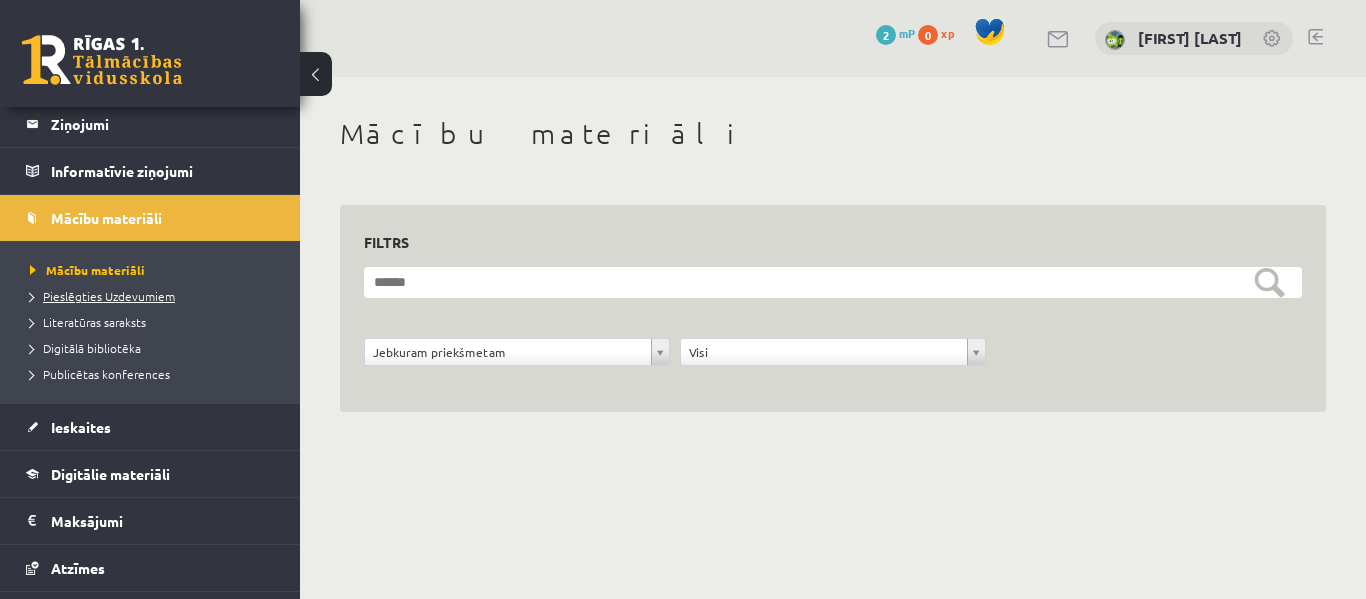 click on "Pieslēgties Uzdevumiem" at bounding box center [102, 296] 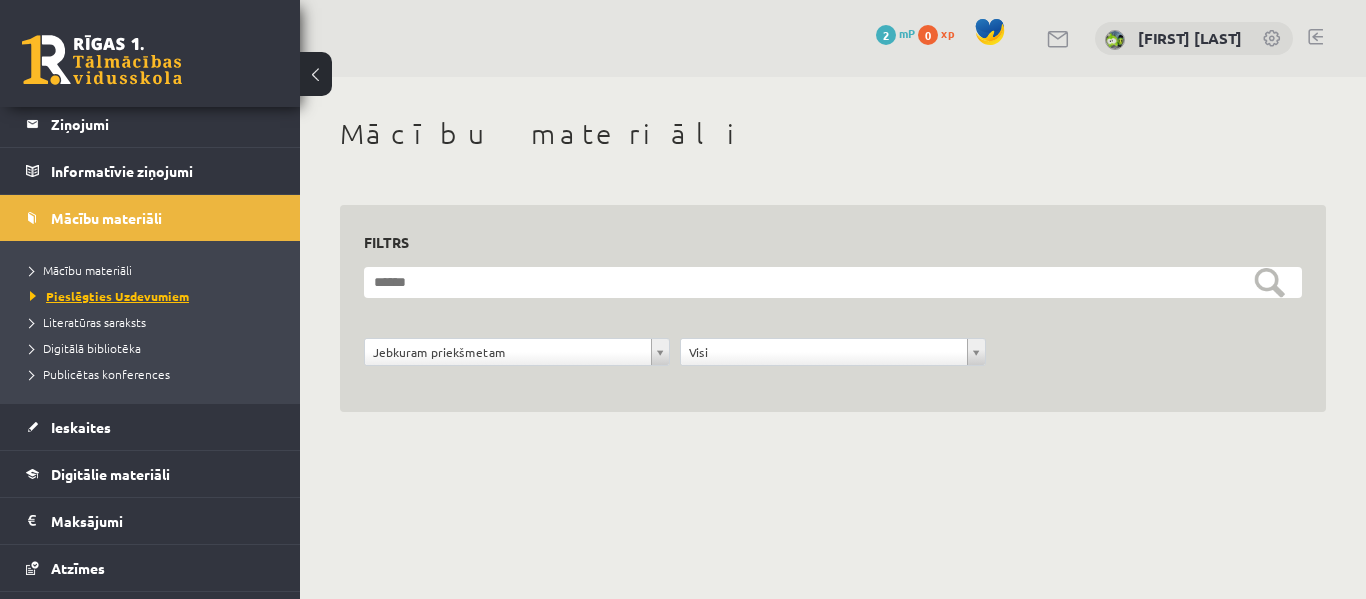 click on "Pieslēgties Uzdevumiem" at bounding box center [109, 296] 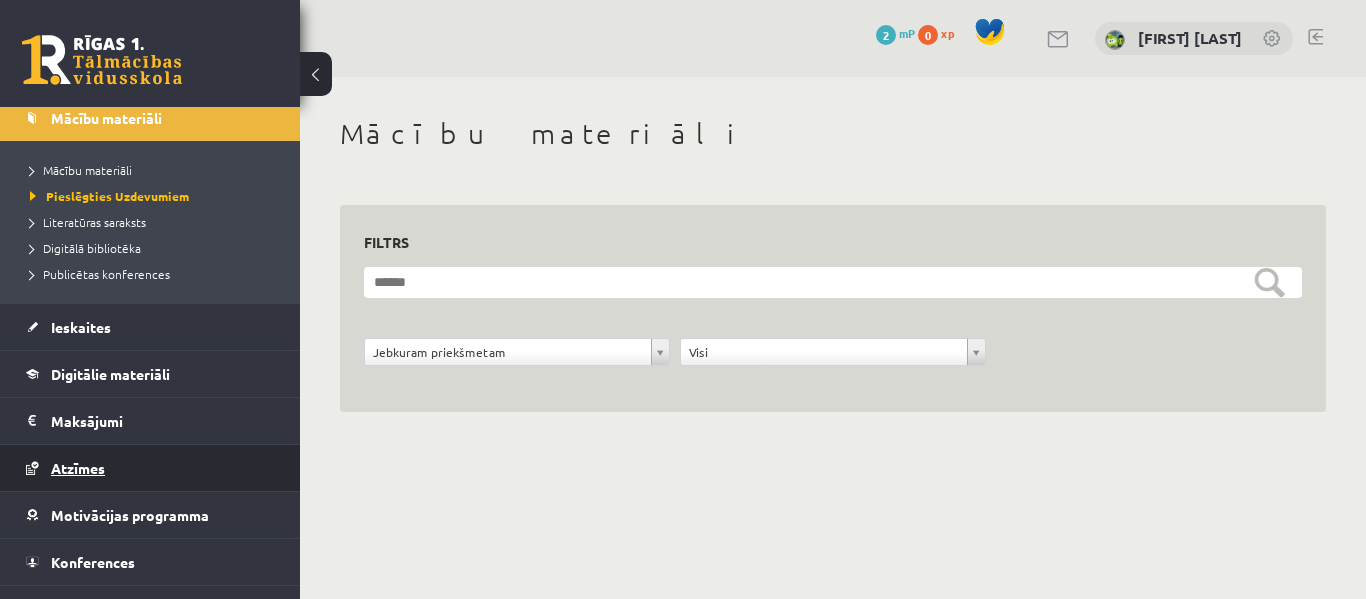 scroll, scrollTop: 233, scrollLeft: 0, axis: vertical 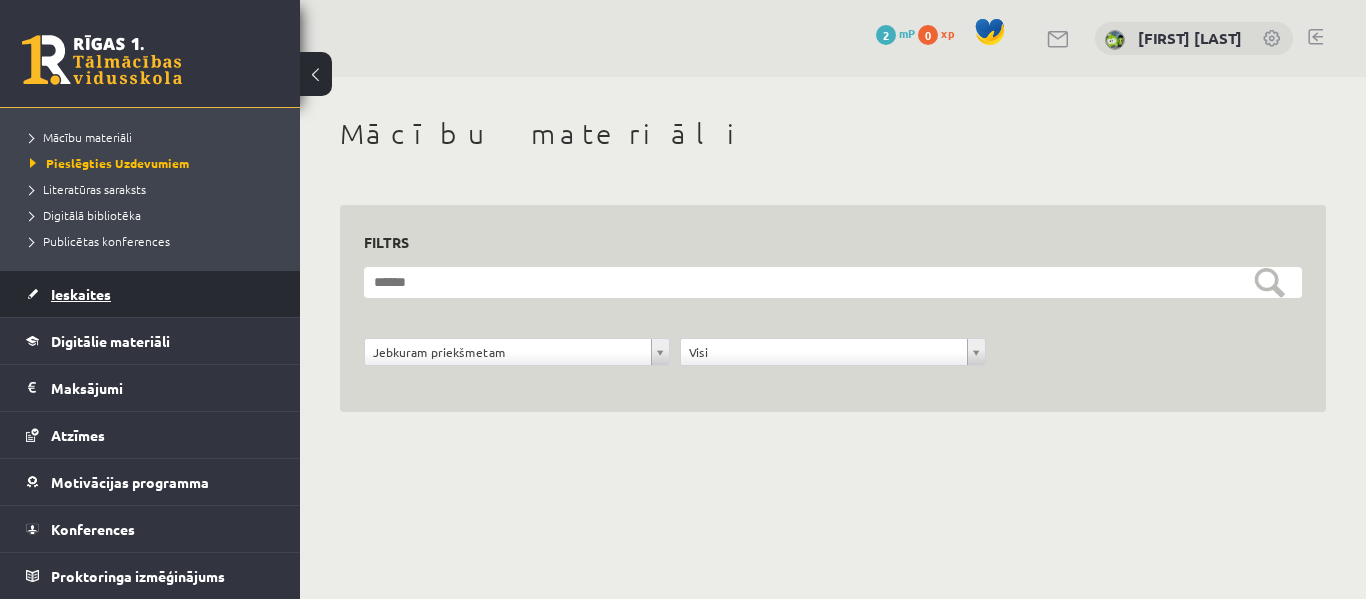 click on "Ieskaites" at bounding box center [150, 294] 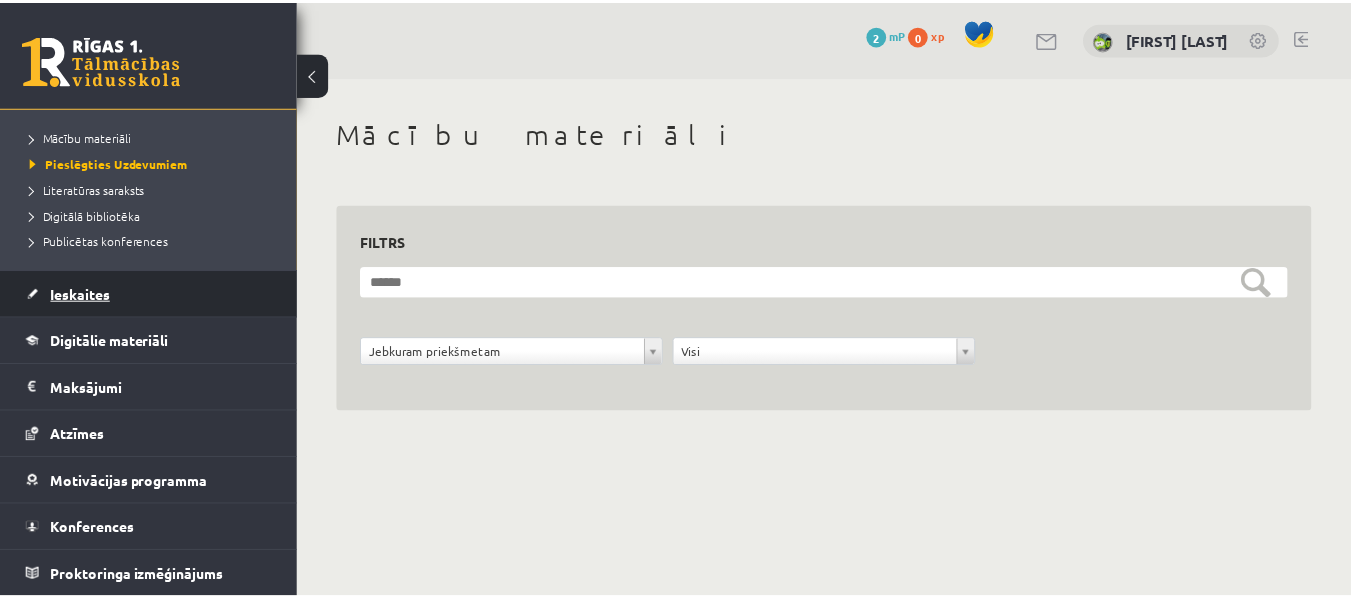 scroll, scrollTop: 155, scrollLeft: 0, axis: vertical 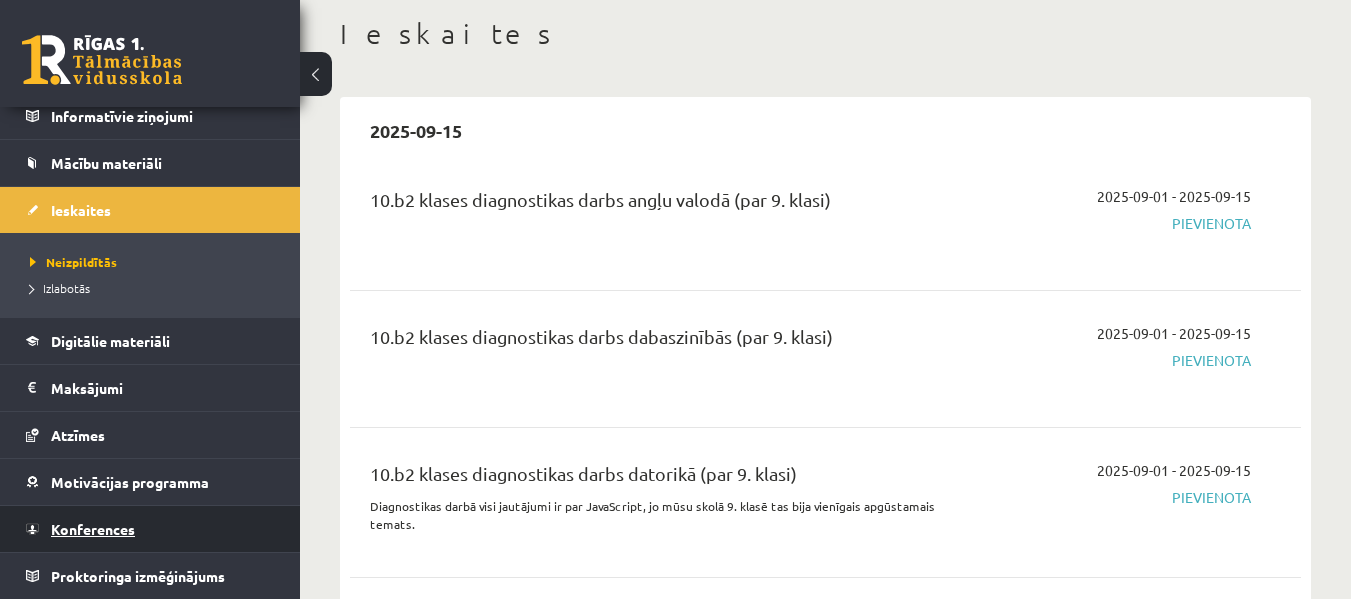 click on "Konferences" at bounding box center (150, 529) 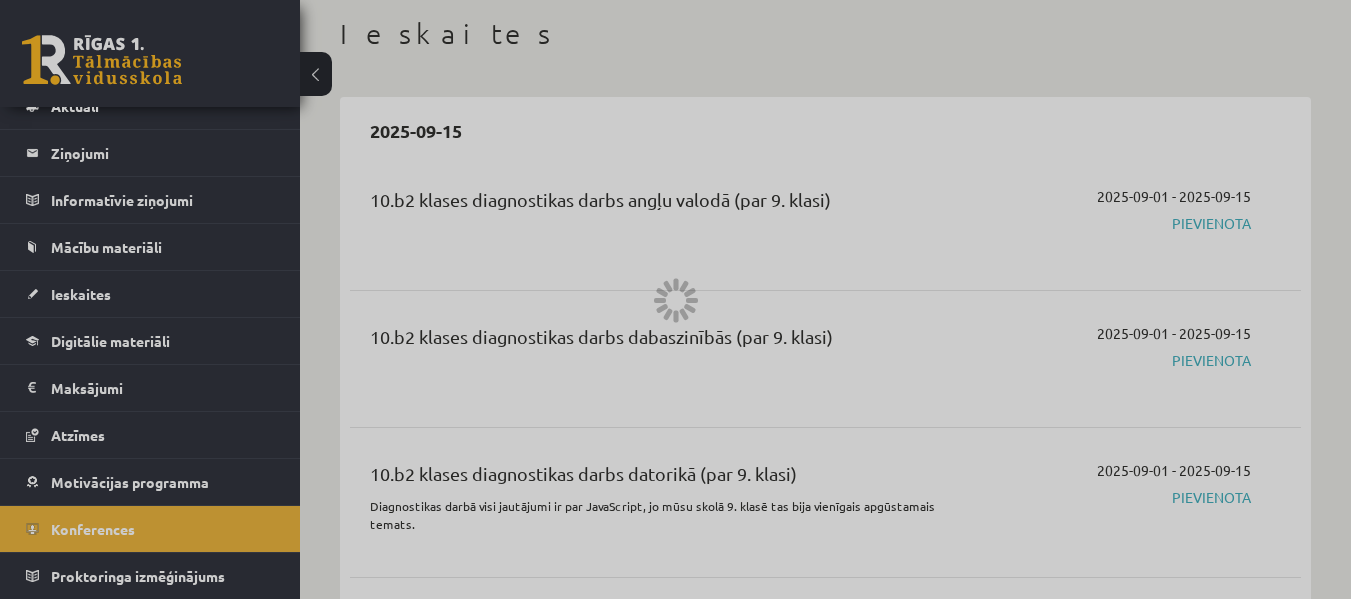 scroll, scrollTop: 71, scrollLeft: 0, axis: vertical 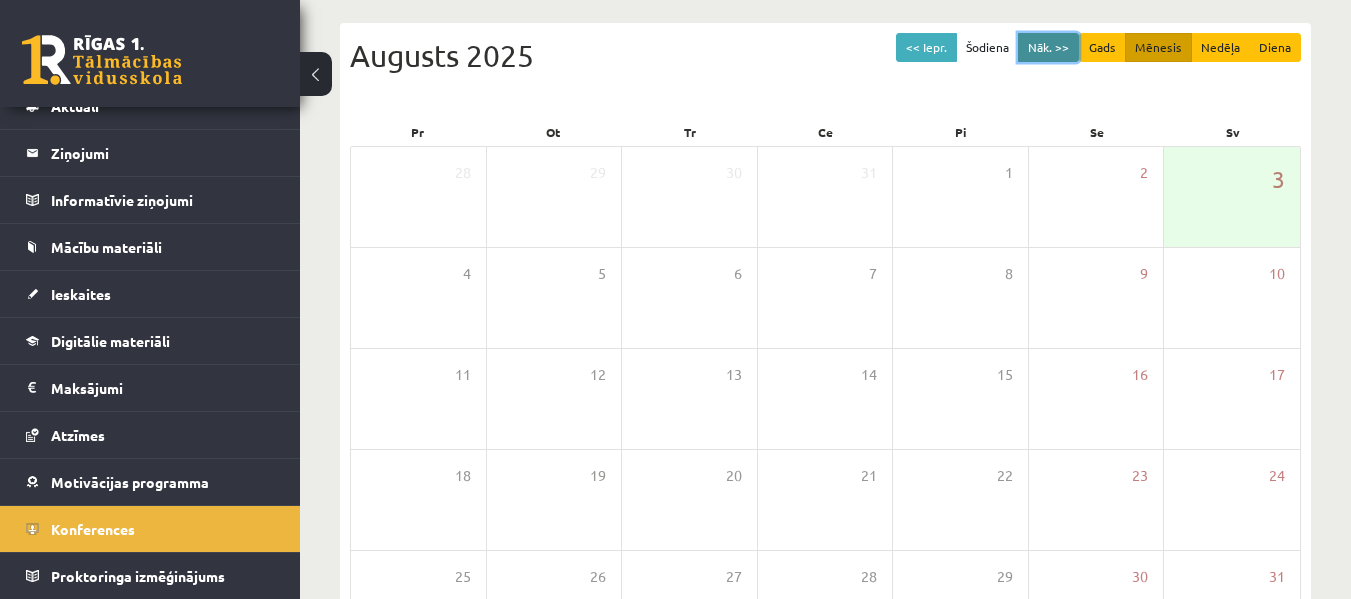 click on "Nāk. >>" at bounding box center (1048, 47) 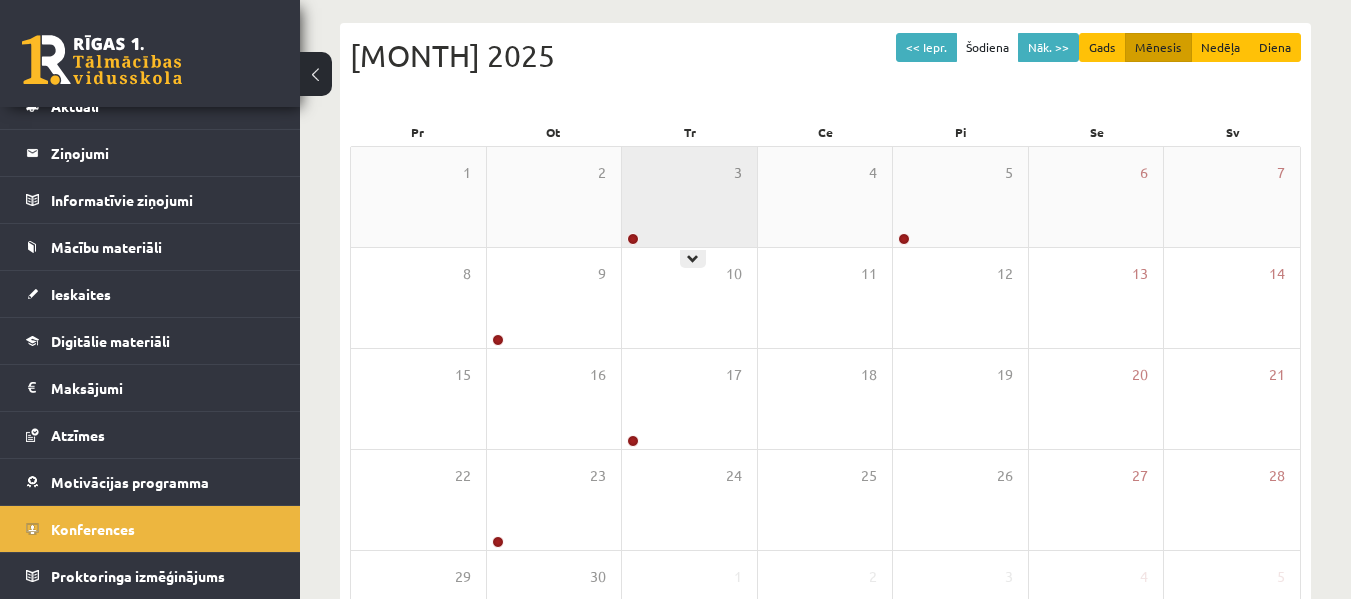 click on "3" at bounding box center [689, 197] 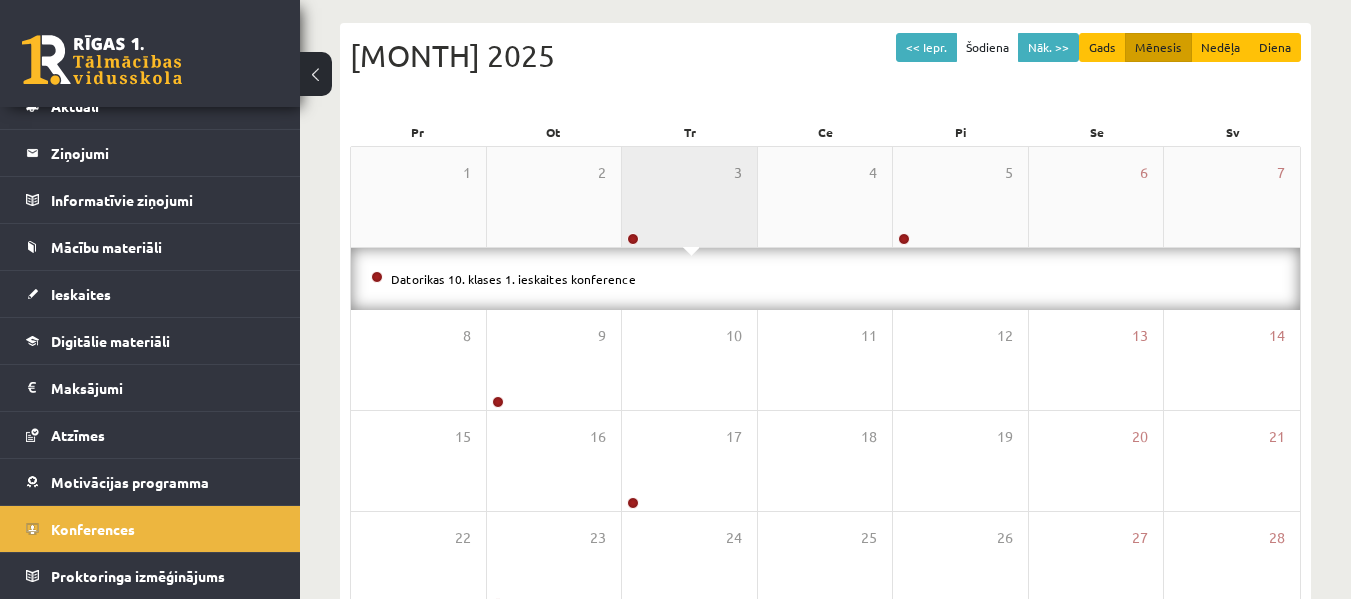 click on "3" at bounding box center [689, 197] 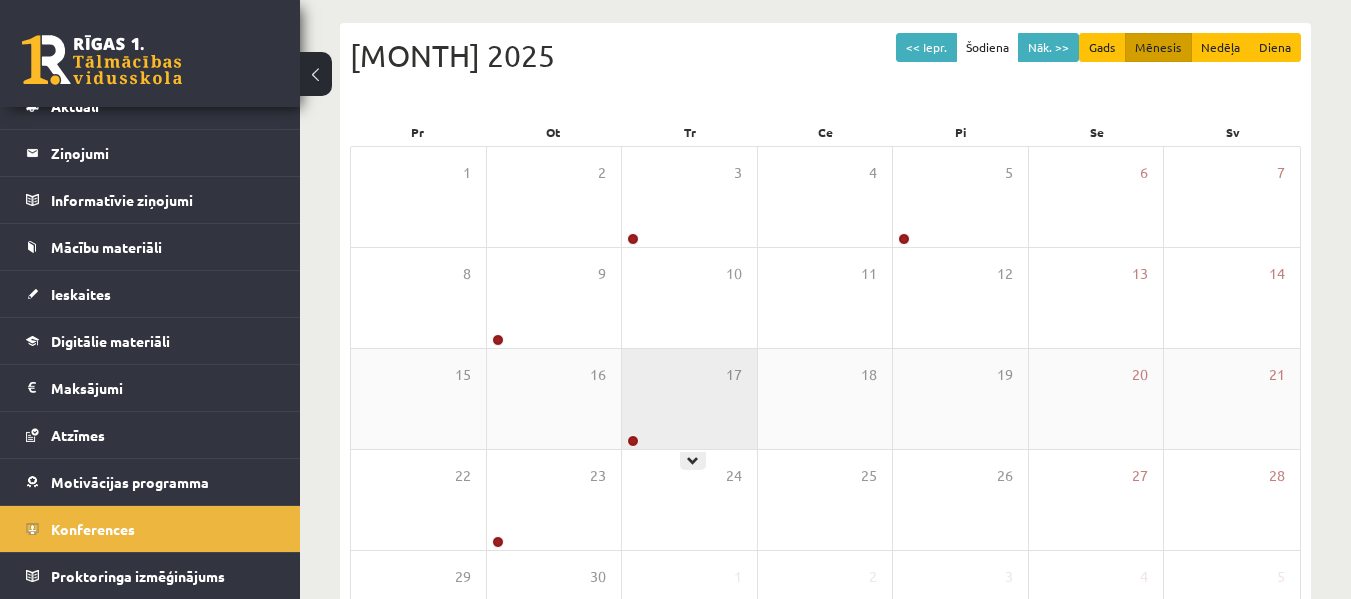 click on "17" at bounding box center (689, 399) 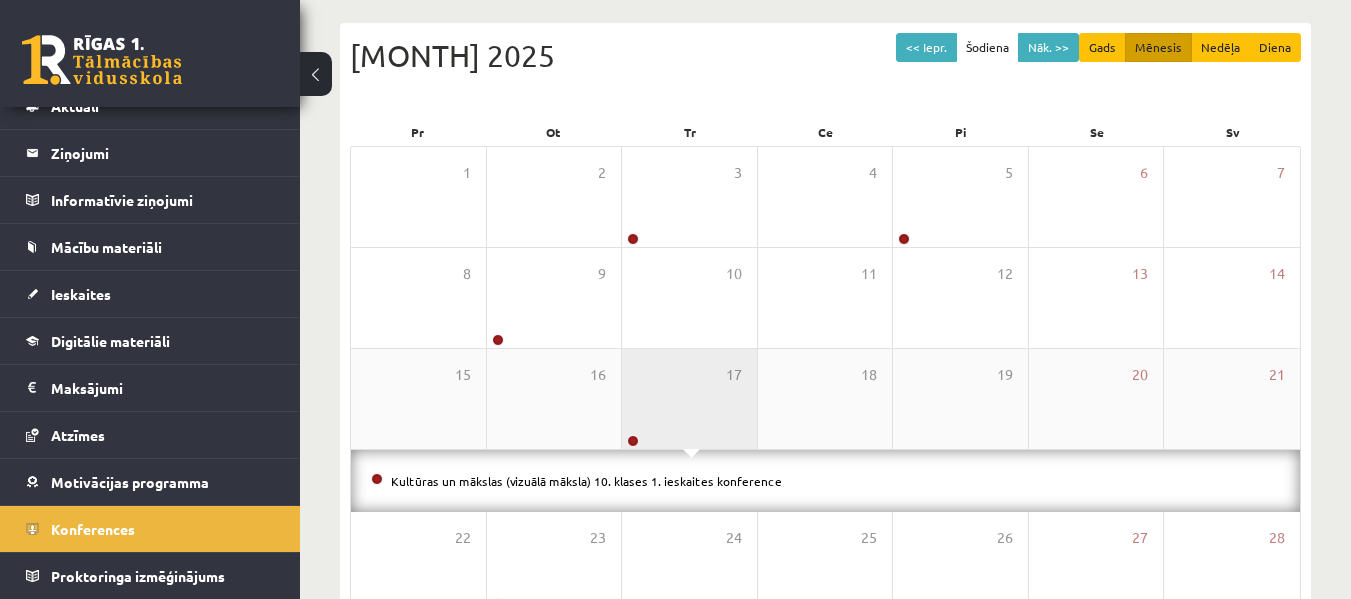 click on "17" at bounding box center [689, 399] 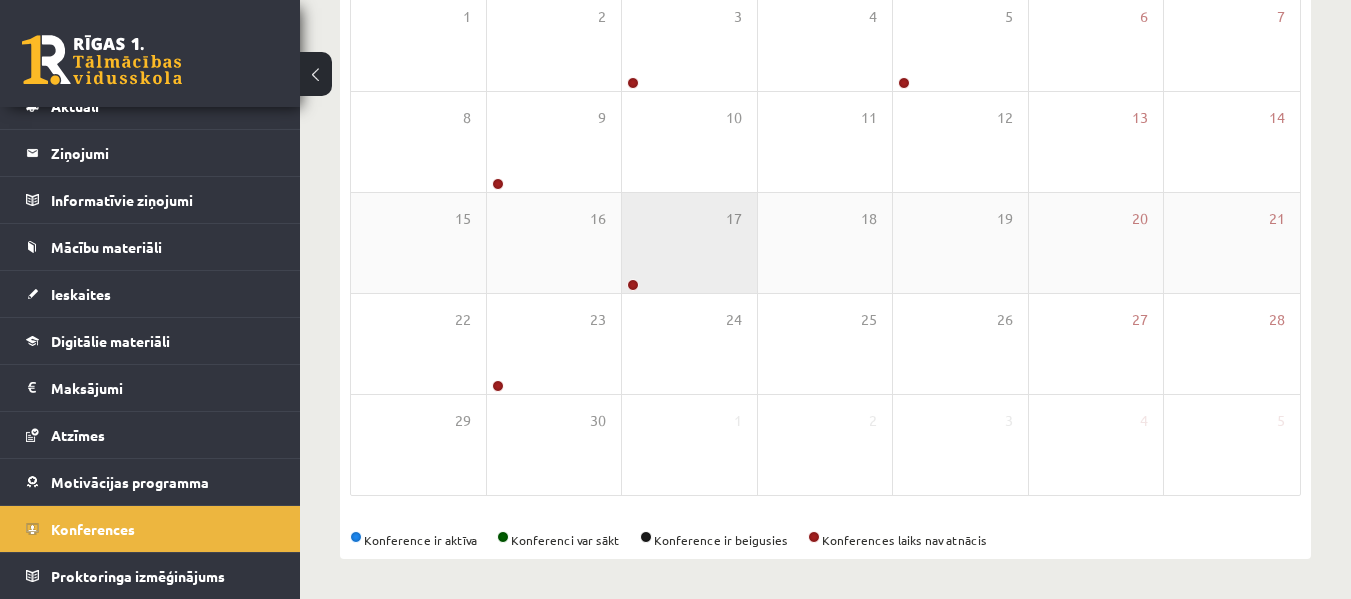 scroll, scrollTop: 256, scrollLeft: 0, axis: vertical 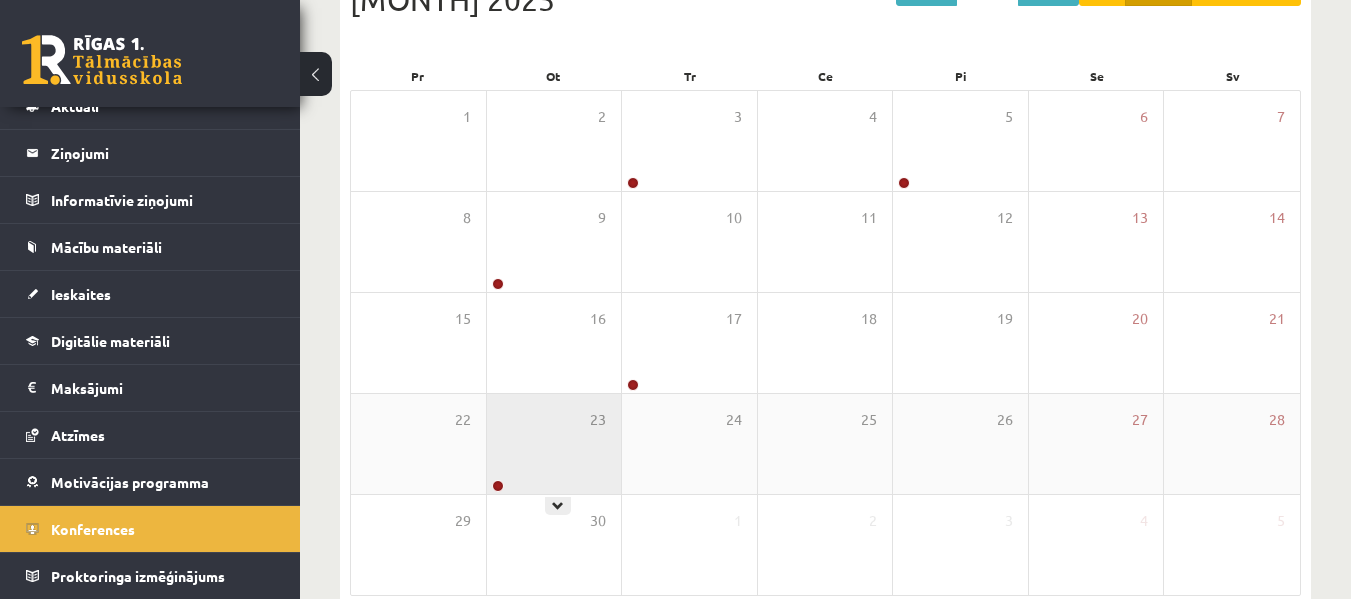 click on "23" at bounding box center [554, 444] 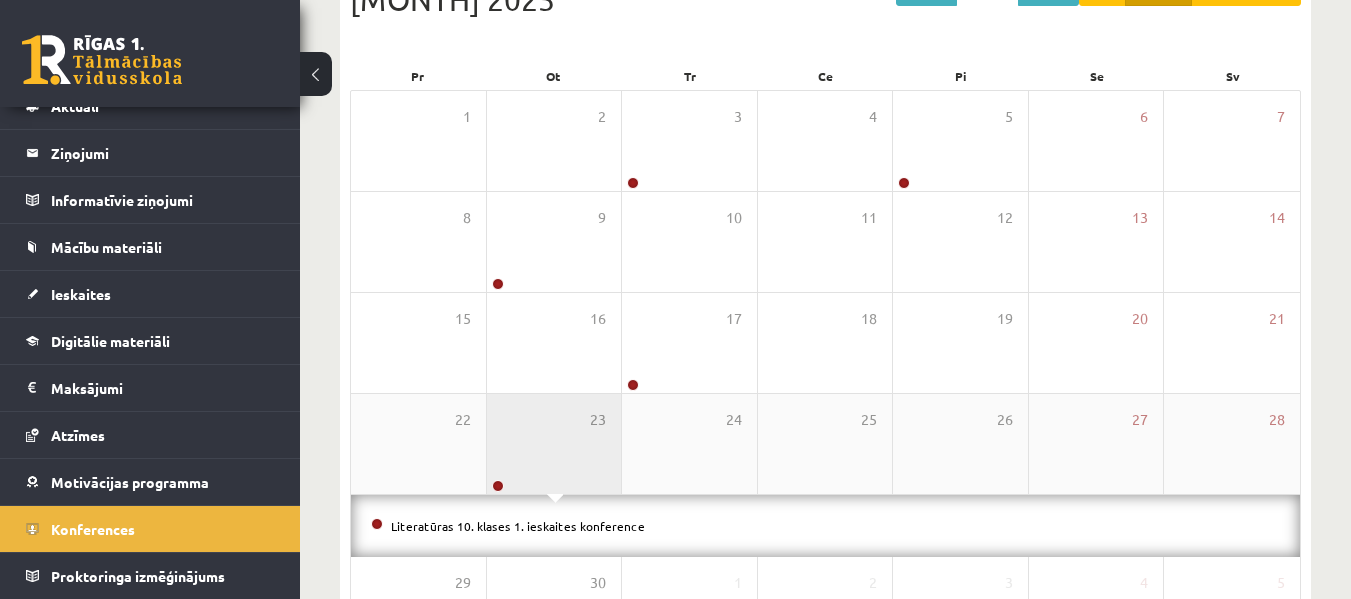 click on "23" at bounding box center (554, 444) 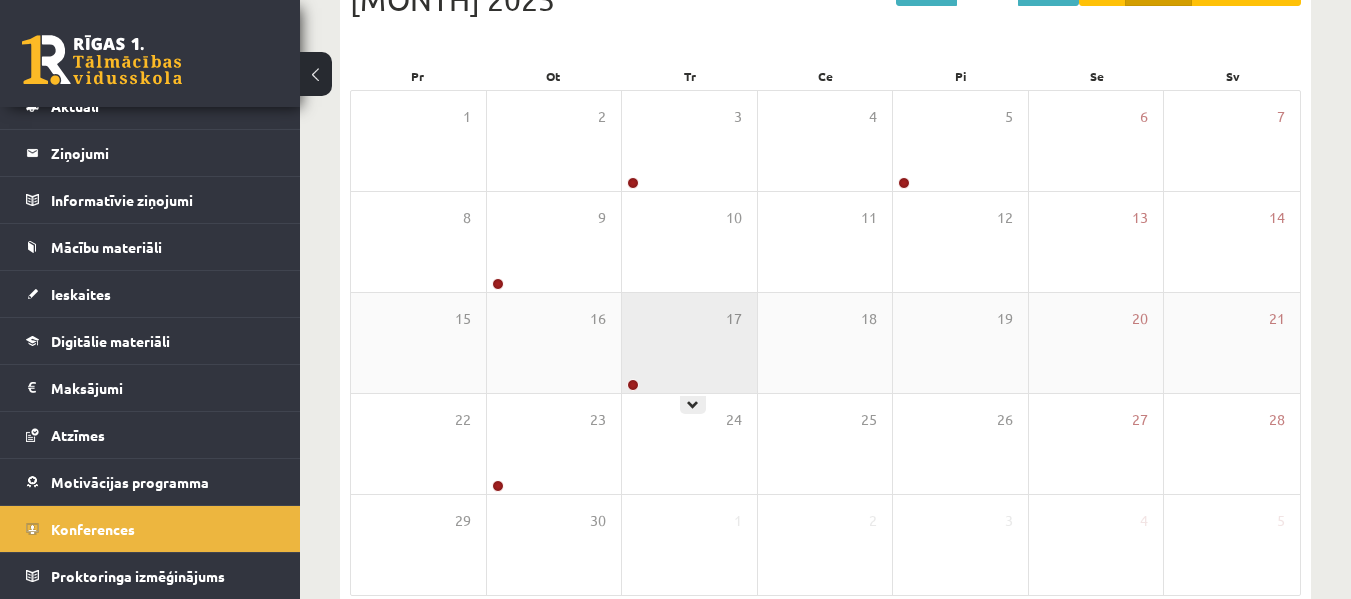 click on "17" at bounding box center (689, 343) 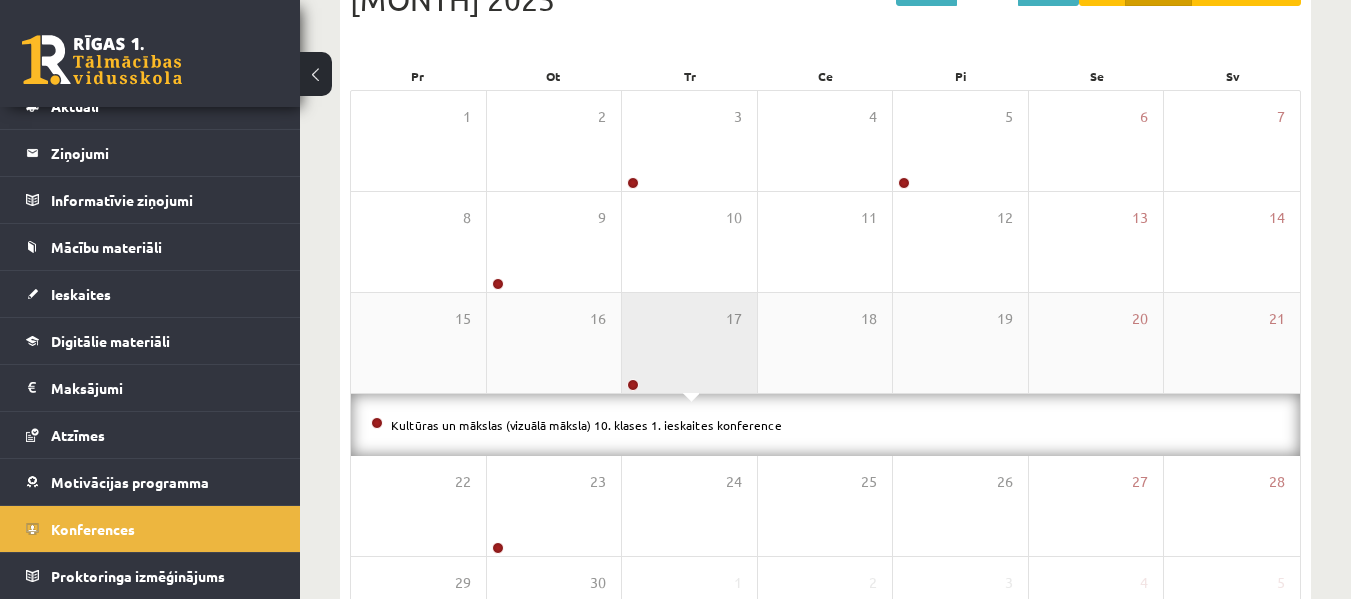 click on "17" at bounding box center (689, 343) 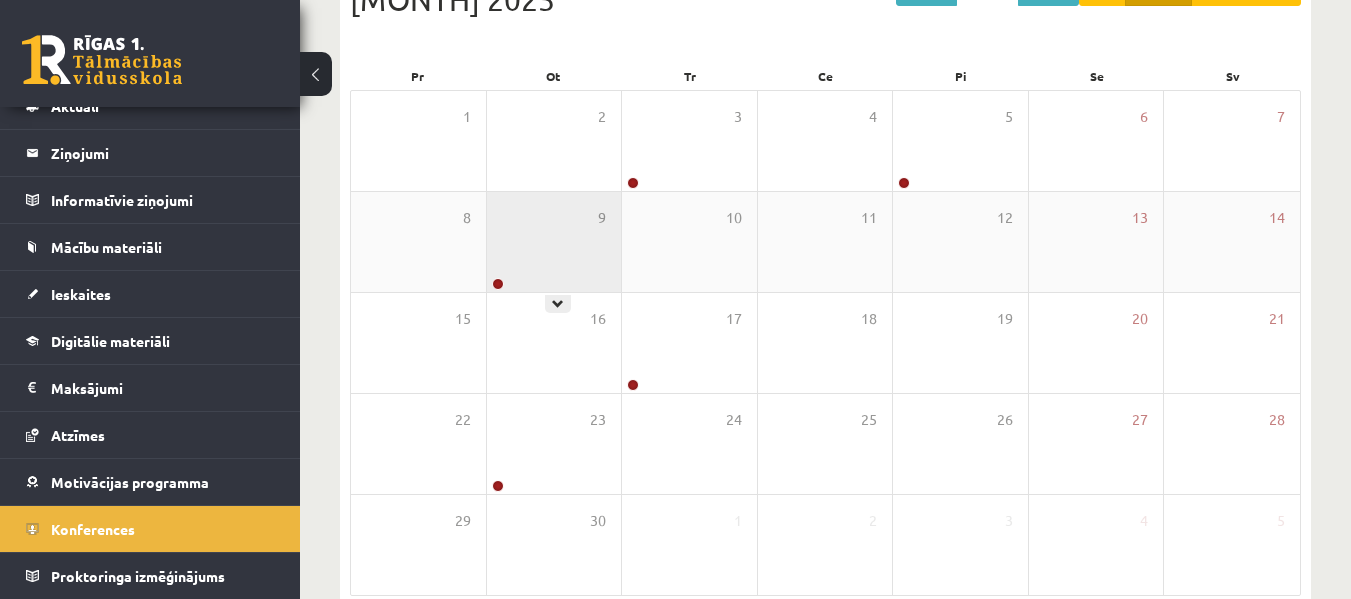 click on "9" at bounding box center (554, 242) 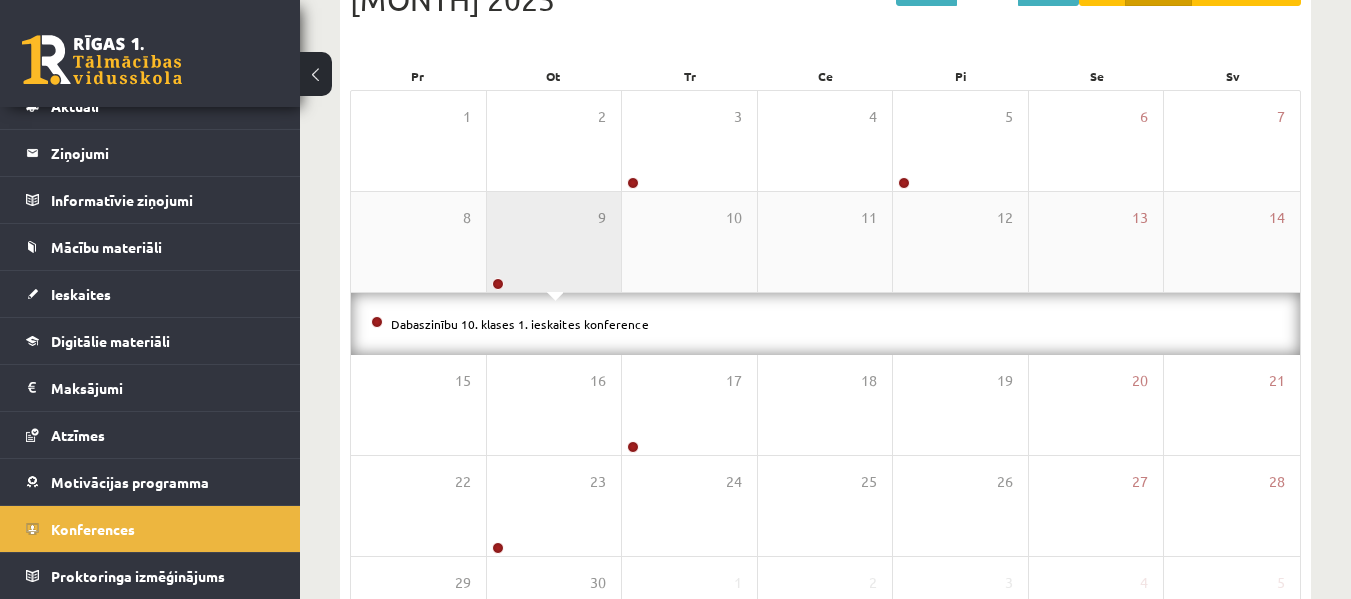 click on "9" at bounding box center [554, 242] 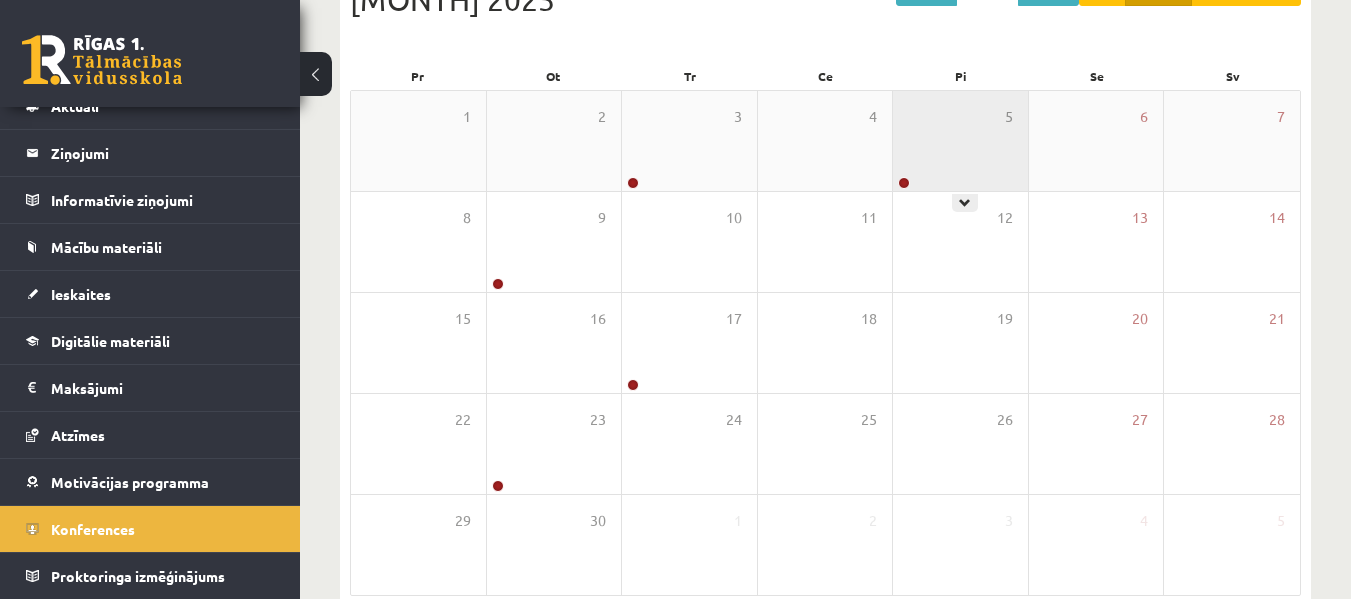 click on "5" at bounding box center (960, 141) 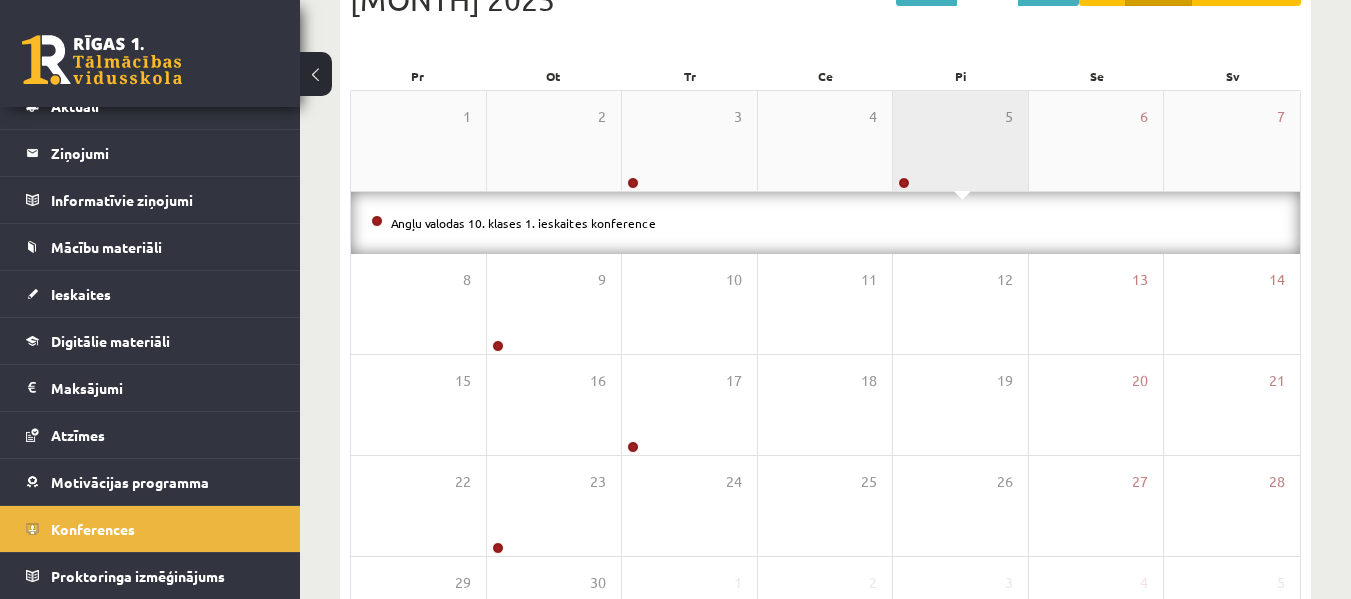 click on "5" at bounding box center [960, 141] 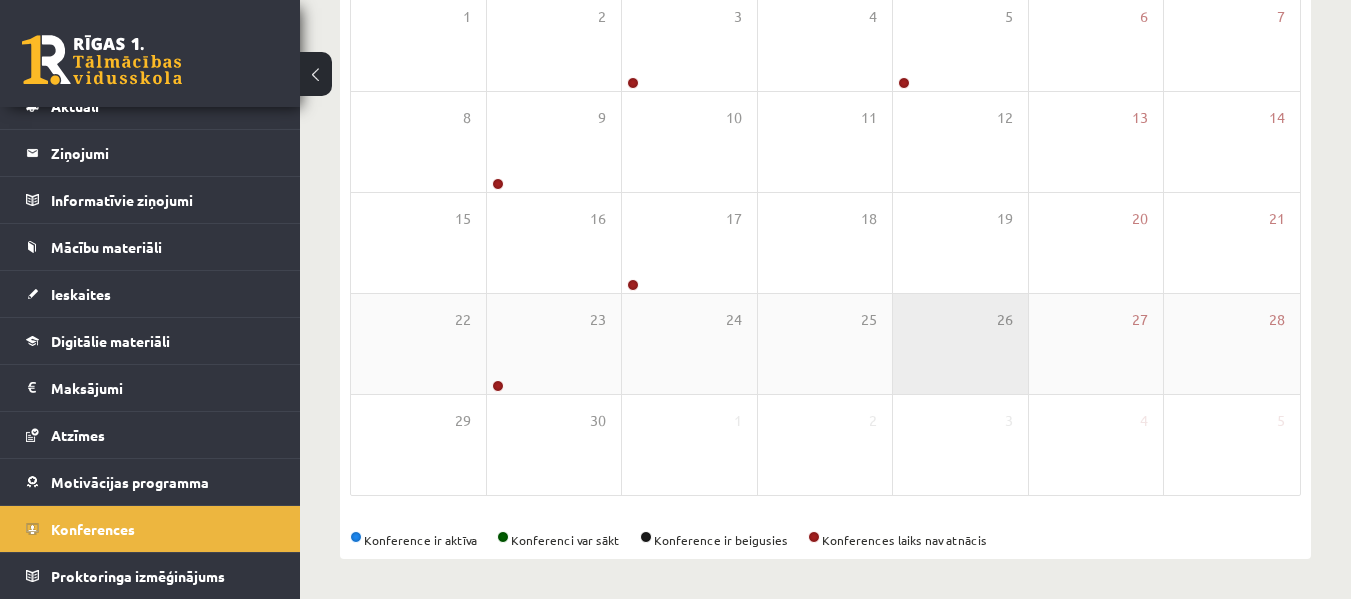 scroll, scrollTop: 56, scrollLeft: 0, axis: vertical 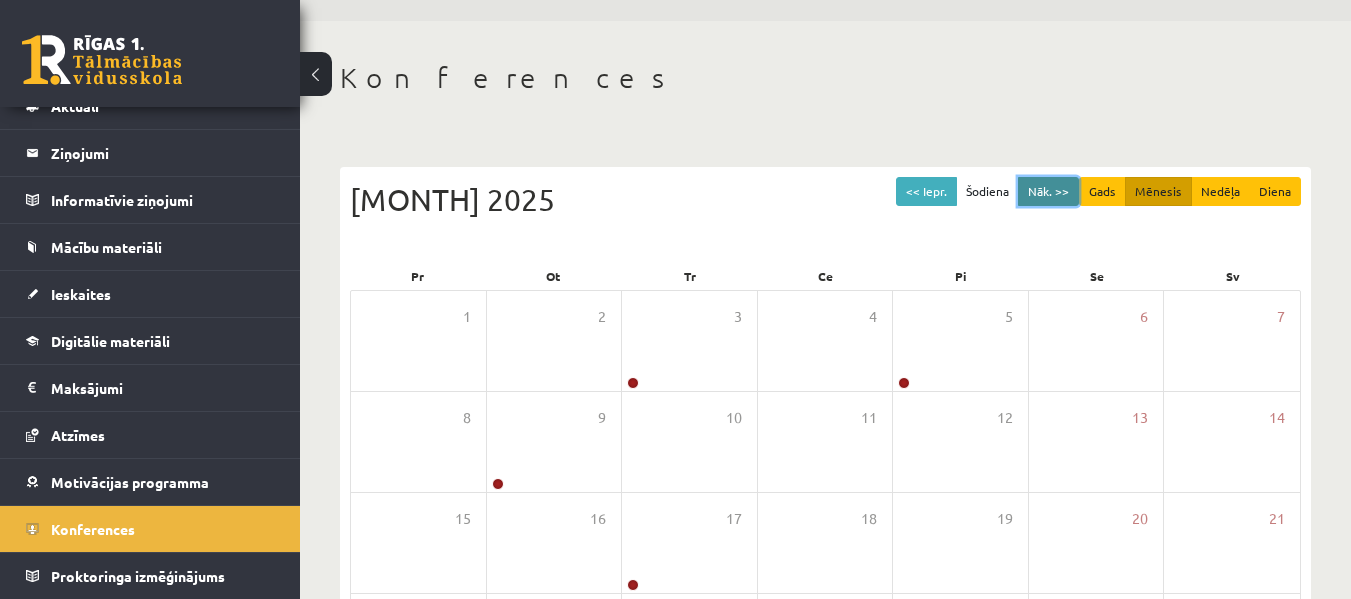 click on "Nāk. >>" at bounding box center [1048, 191] 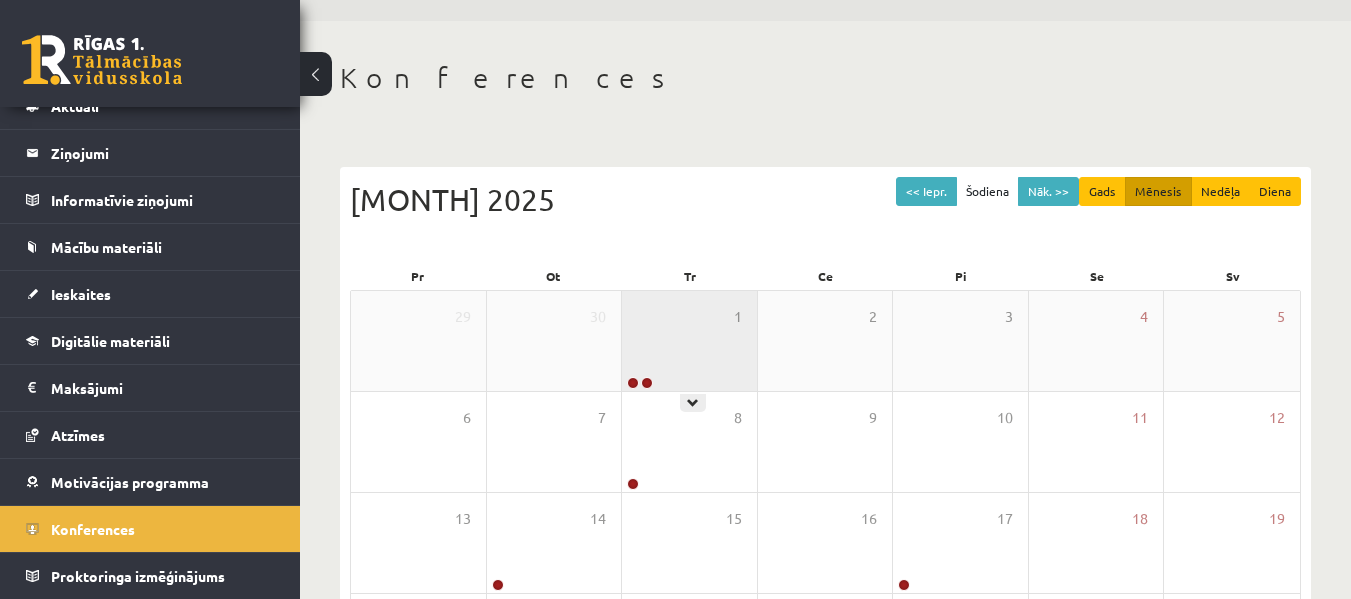click on "1" at bounding box center [689, 341] 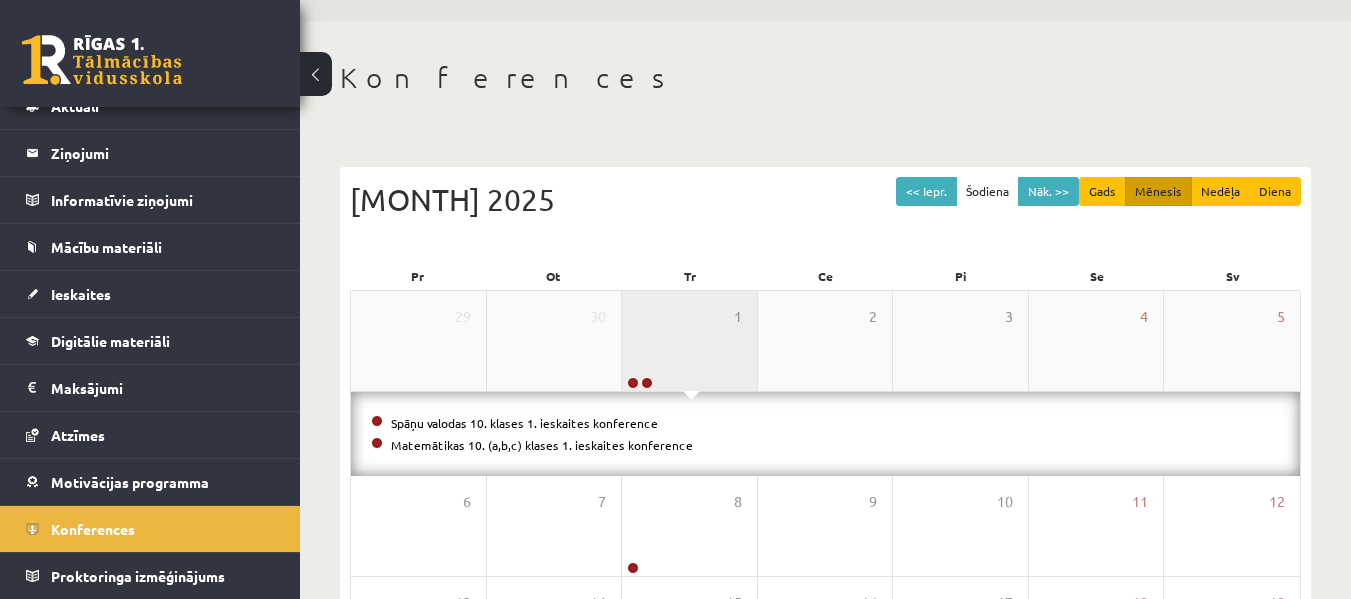 click on "1" at bounding box center [689, 341] 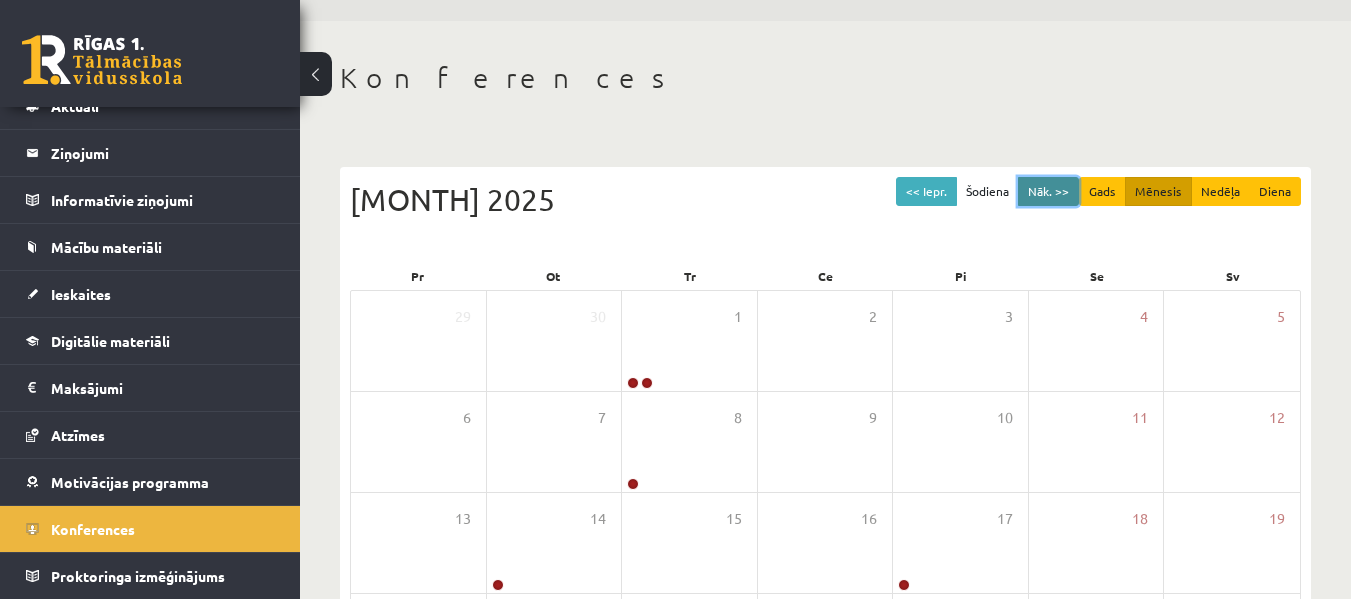 click on "Nāk. >>" at bounding box center (1048, 191) 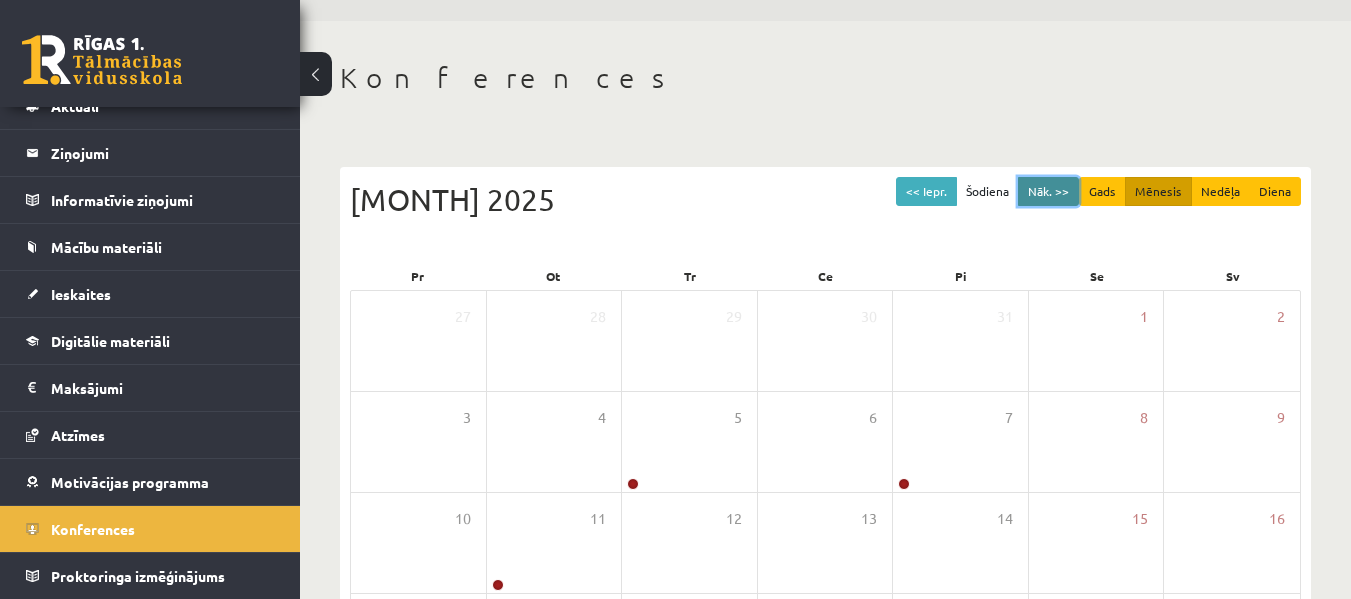 click on "Nāk. >>" at bounding box center [1048, 191] 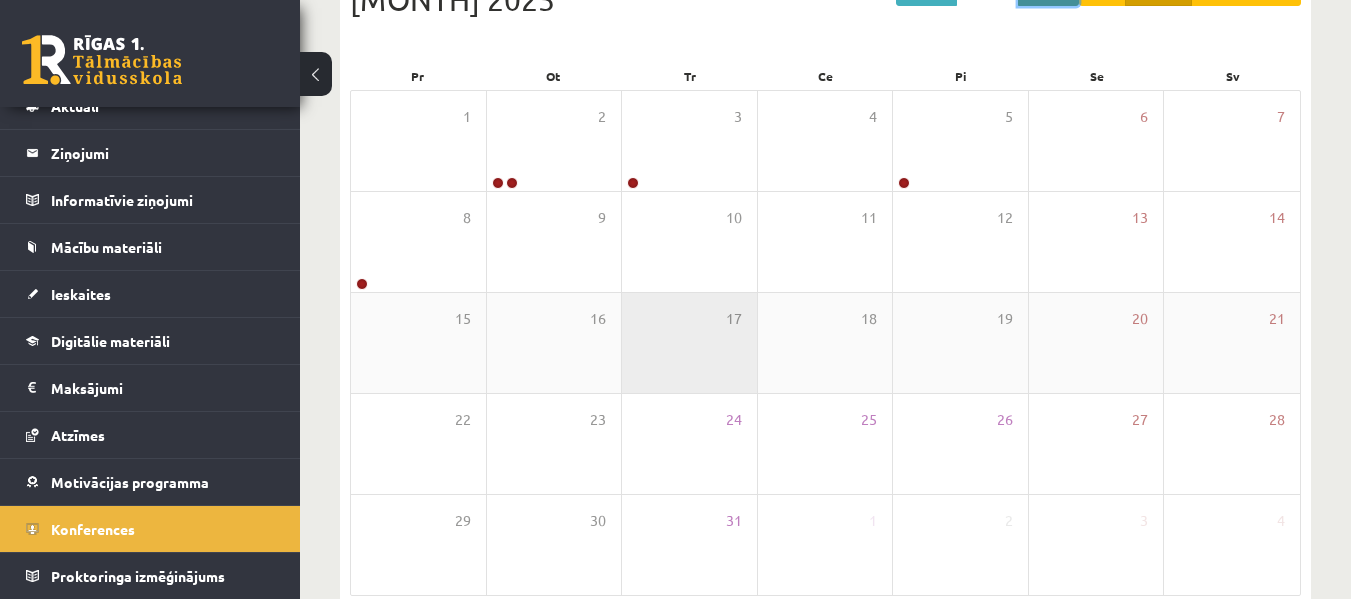 scroll, scrollTop: 356, scrollLeft: 0, axis: vertical 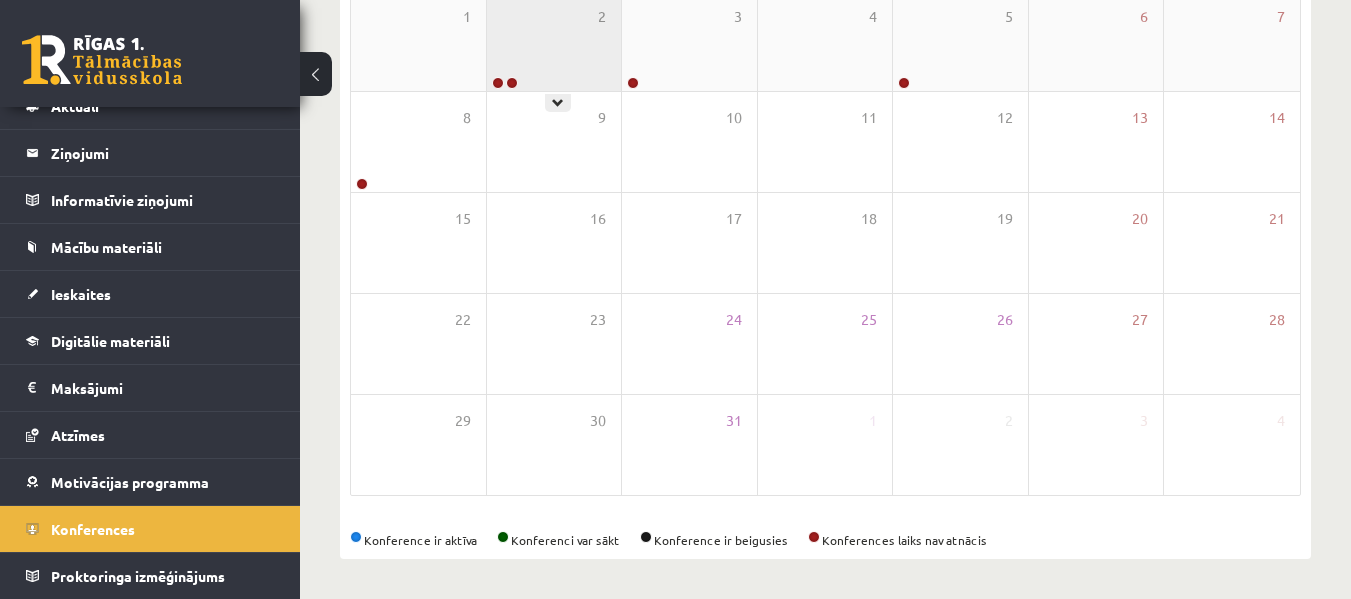 click on "2" at bounding box center (554, 41) 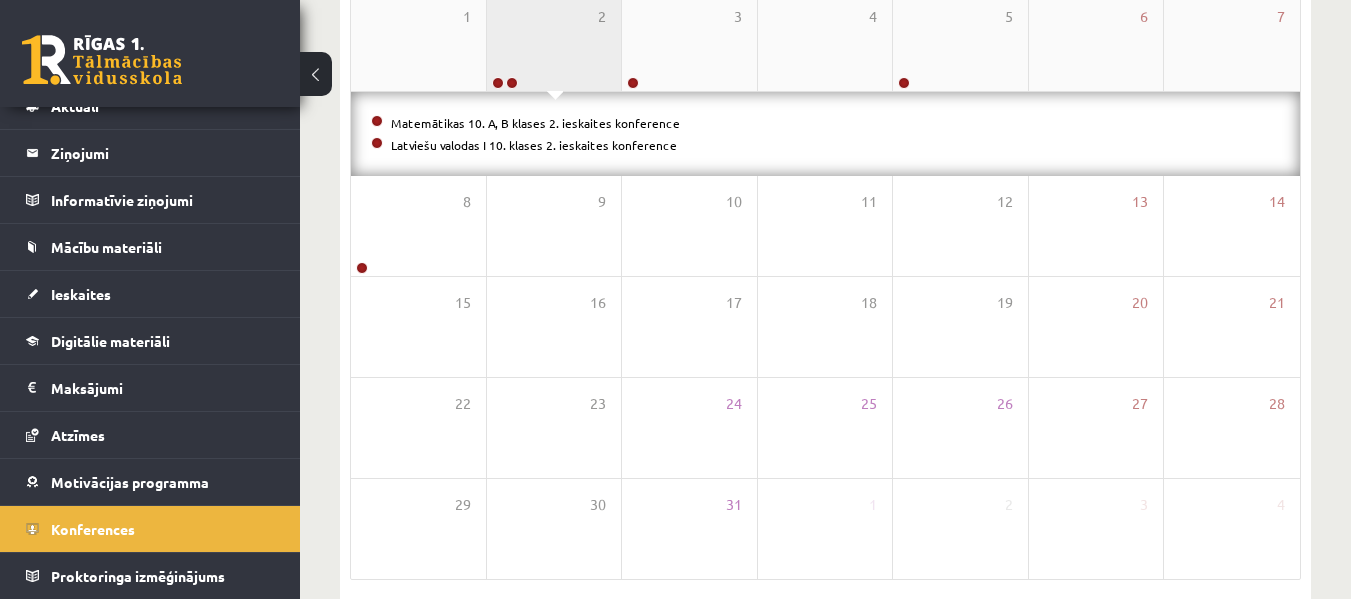 click on "2" at bounding box center (554, 41) 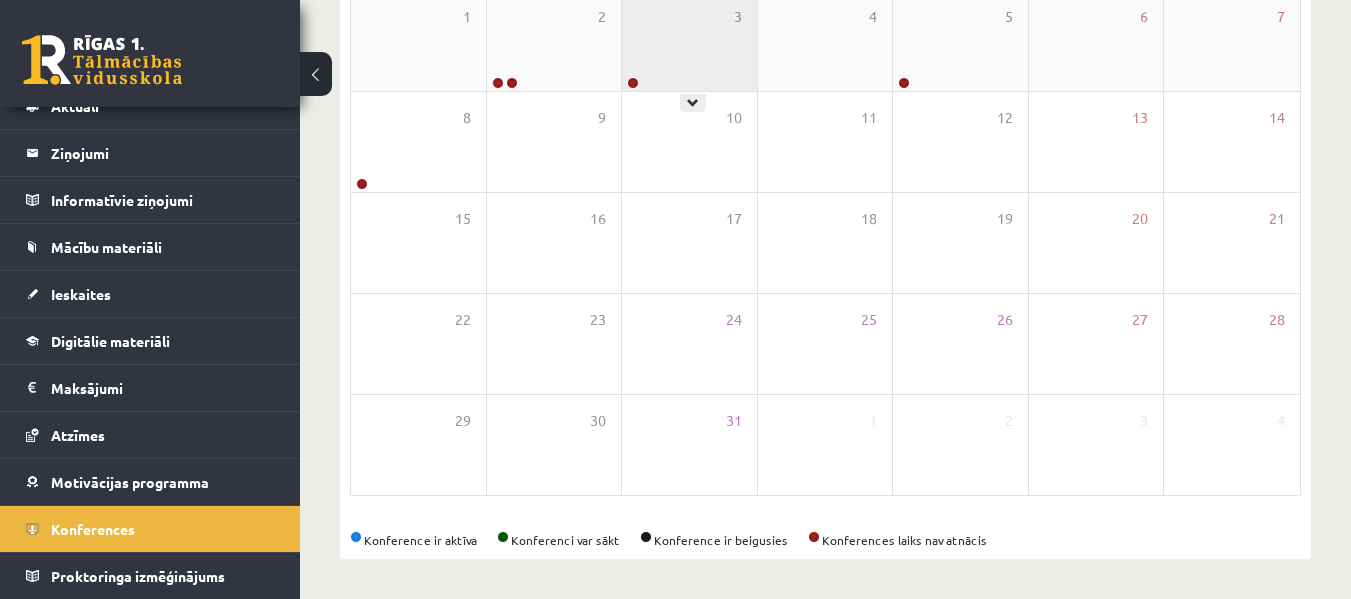 click on "3" at bounding box center [689, 41] 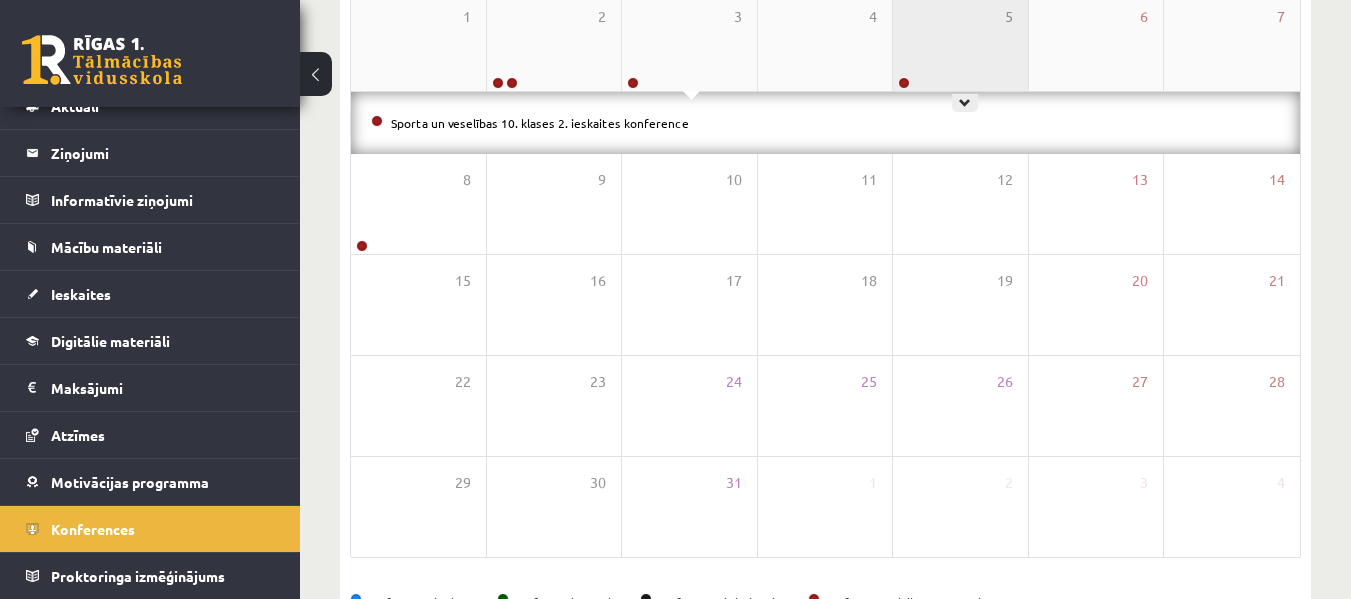 click on "5" at bounding box center (960, 41) 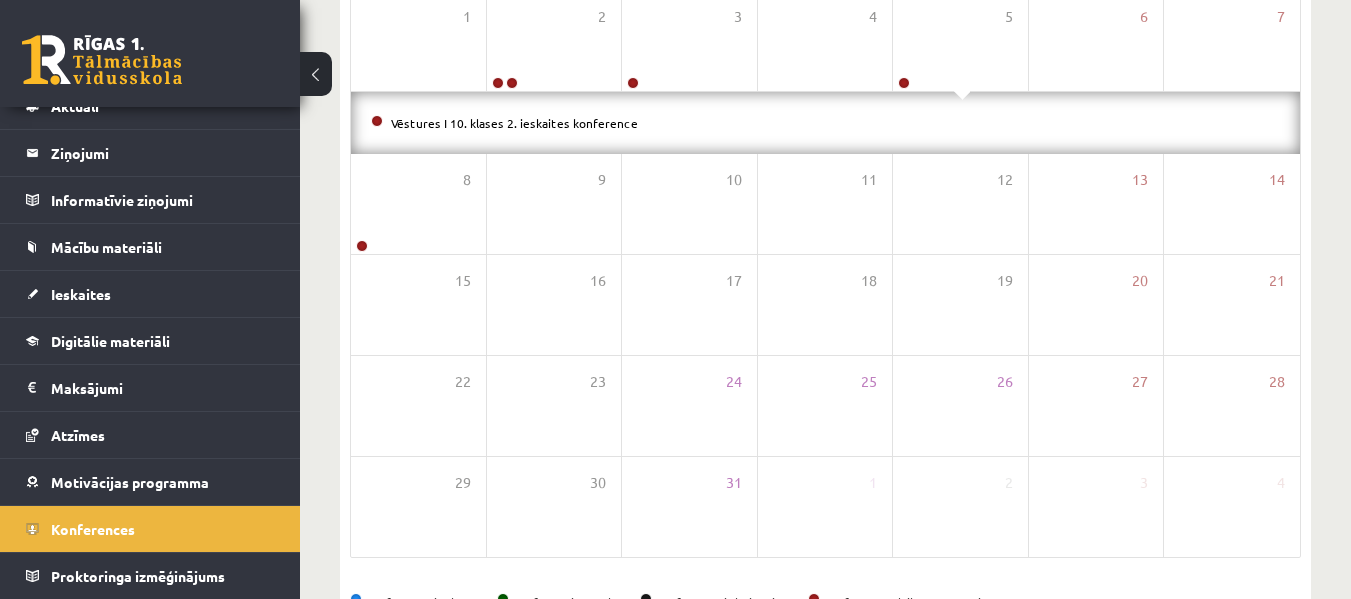 scroll, scrollTop: 0, scrollLeft: 0, axis: both 